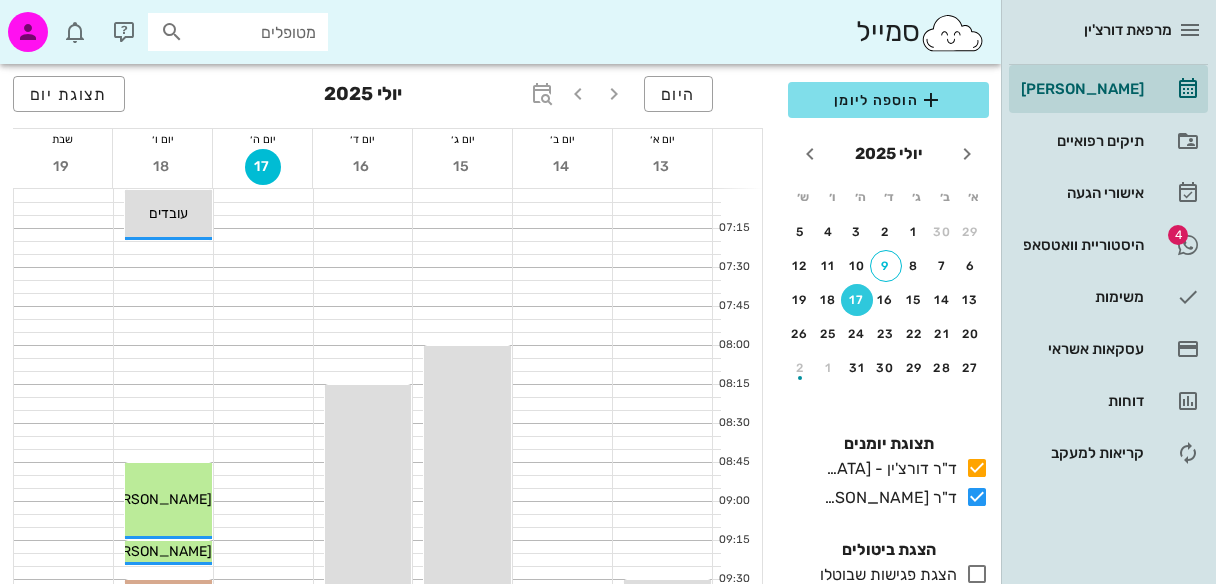 scroll, scrollTop: 1364, scrollLeft: 0, axis: vertical 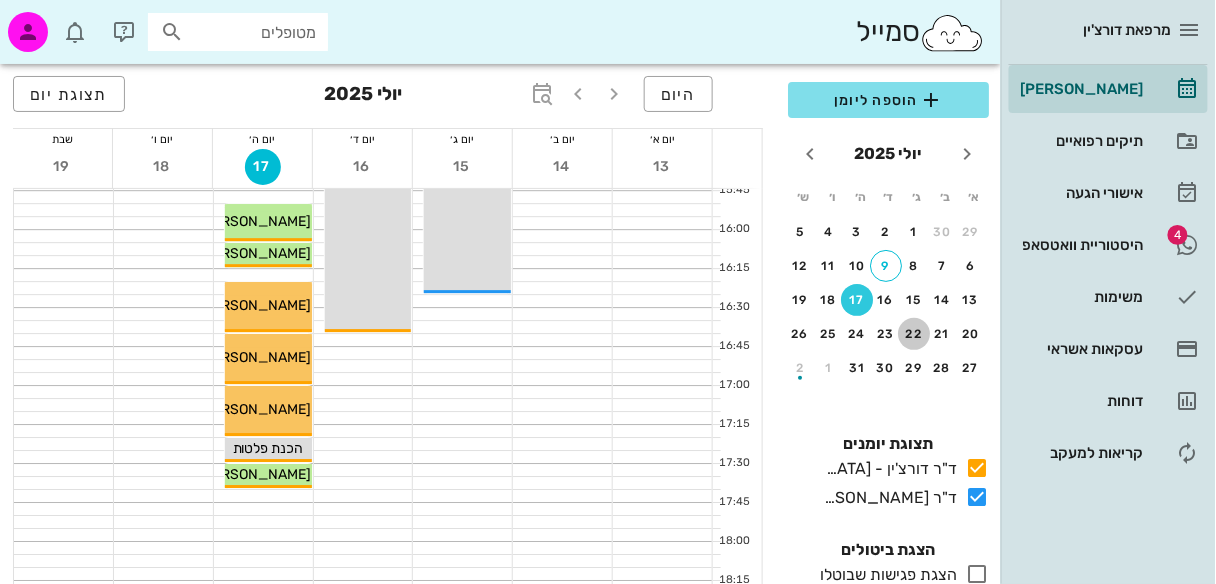 click on "22" at bounding box center (914, 334) 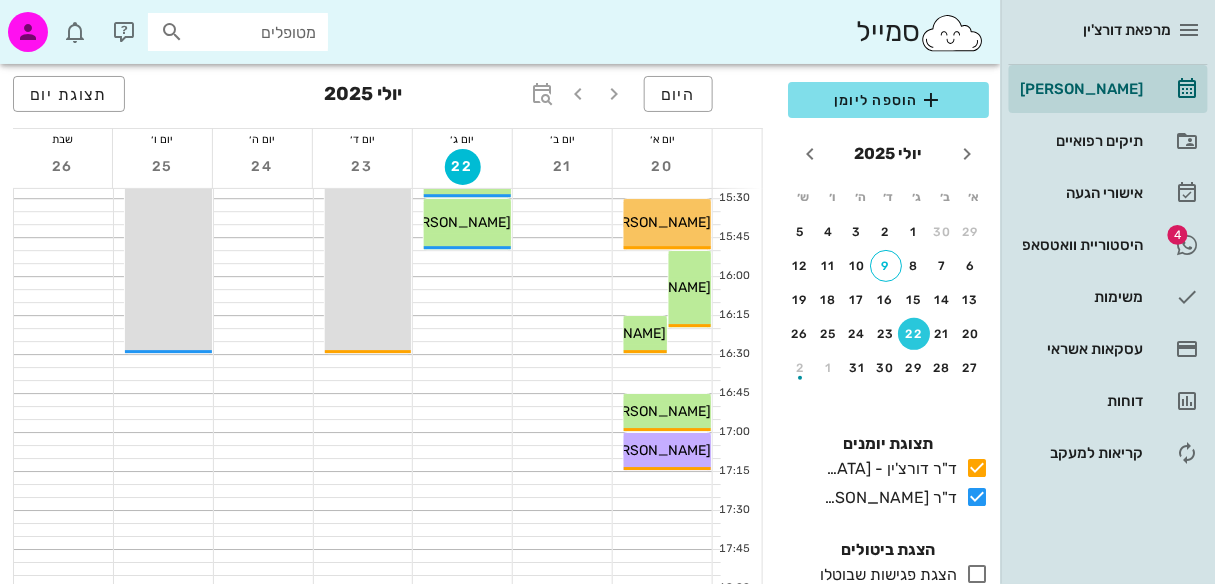 scroll, scrollTop: 1234, scrollLeft: 0, axis: vertical 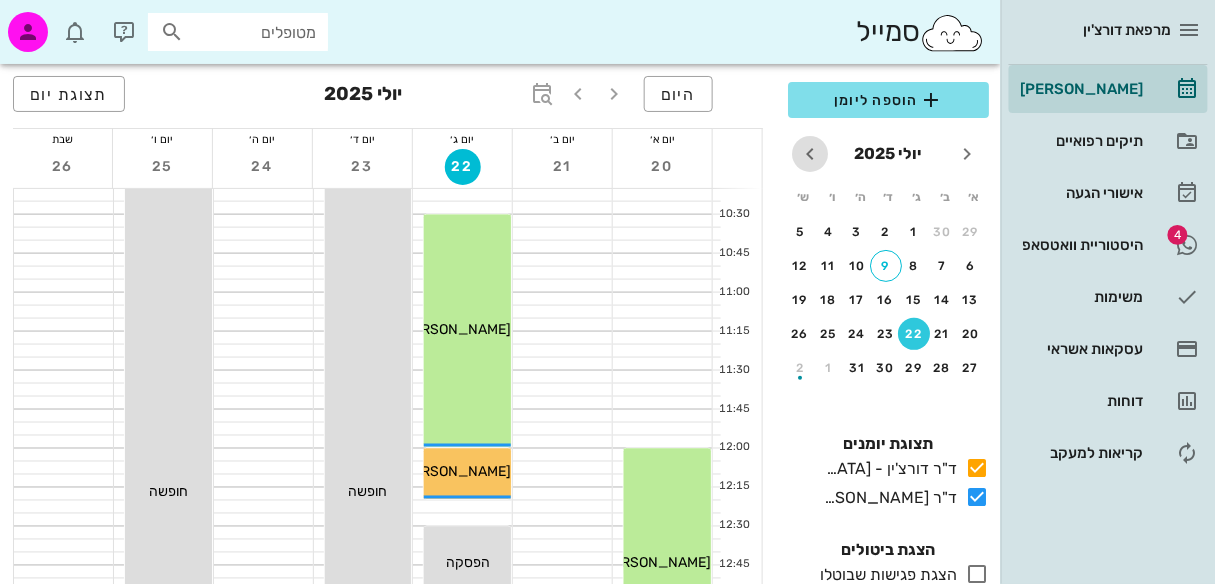 click at bounding box center (810, 154) 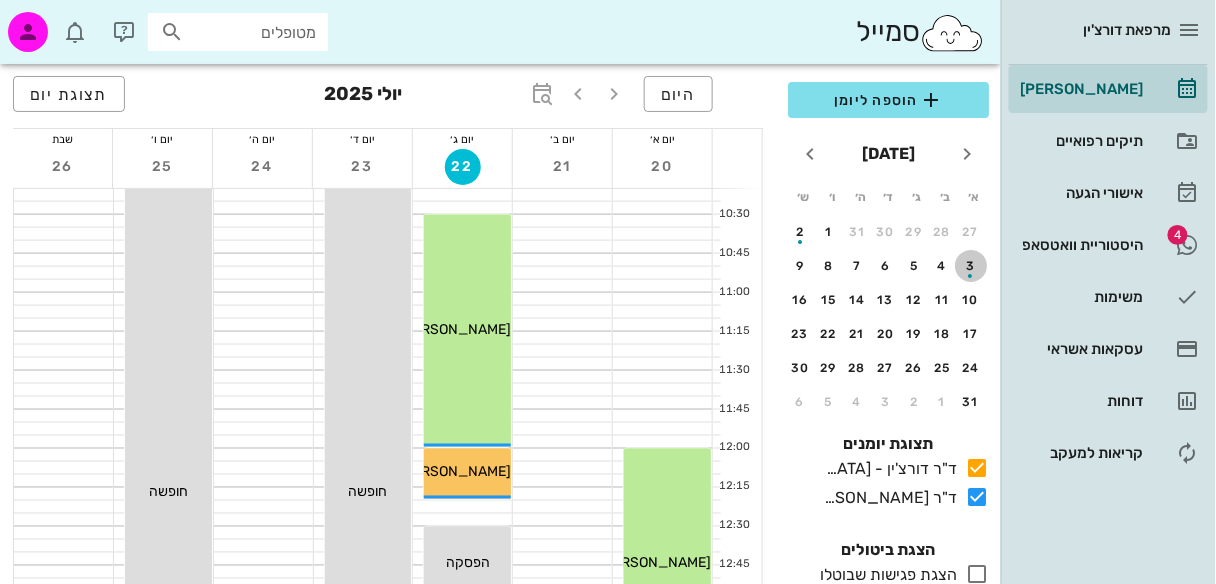 click at bounding box center (971, 270) 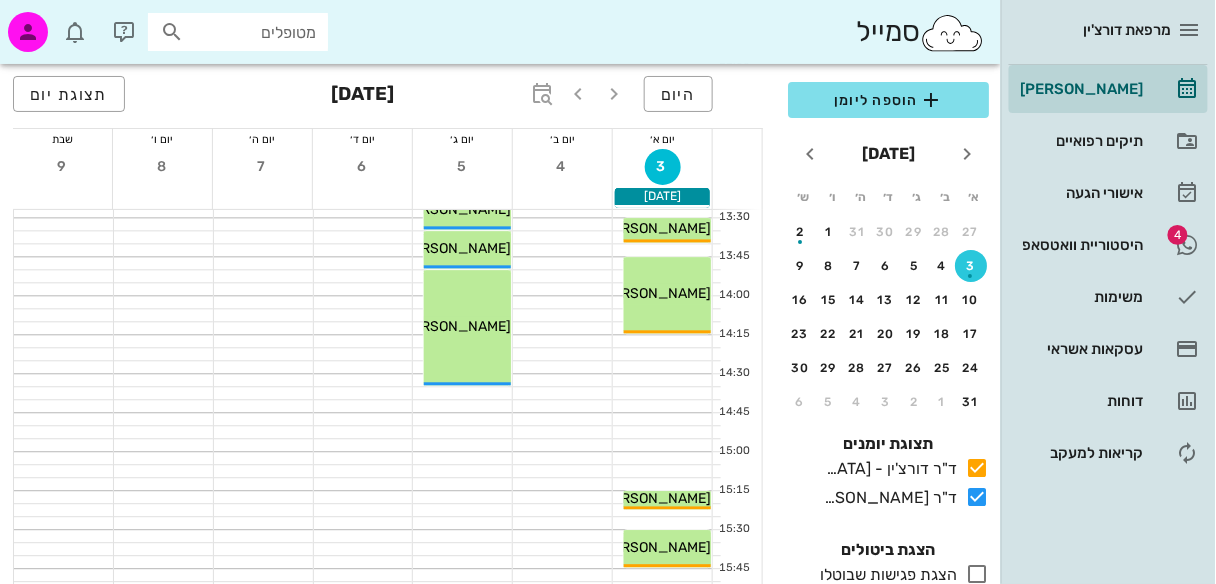 scroll, scrollTop: 1057, scrollLeft: 0, axis: vertical 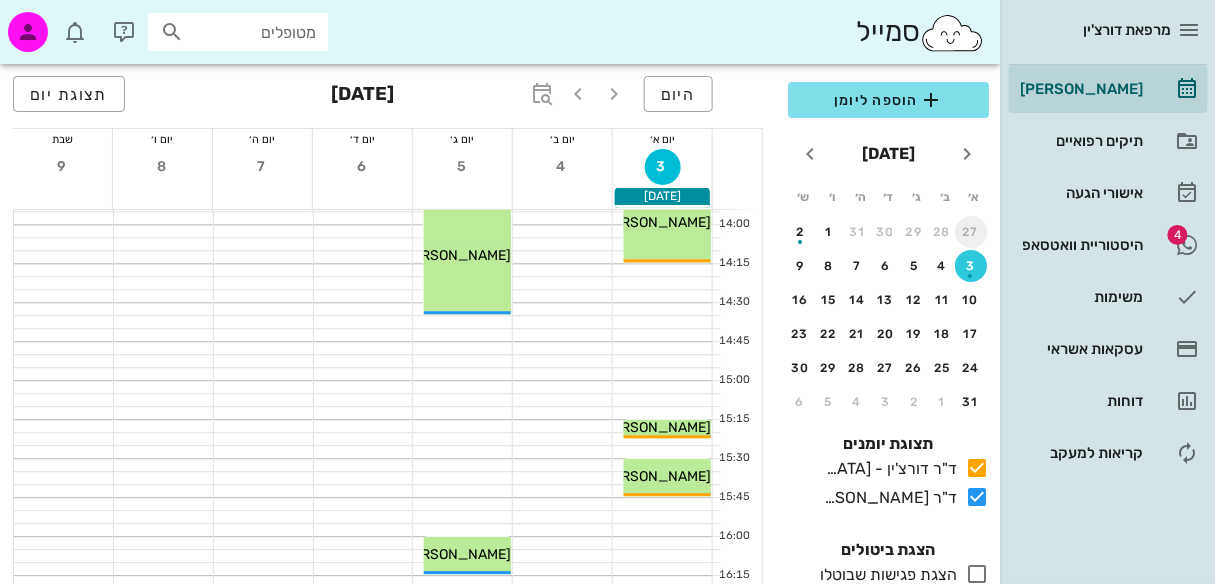click on "27" at bounding box center [971, 232] 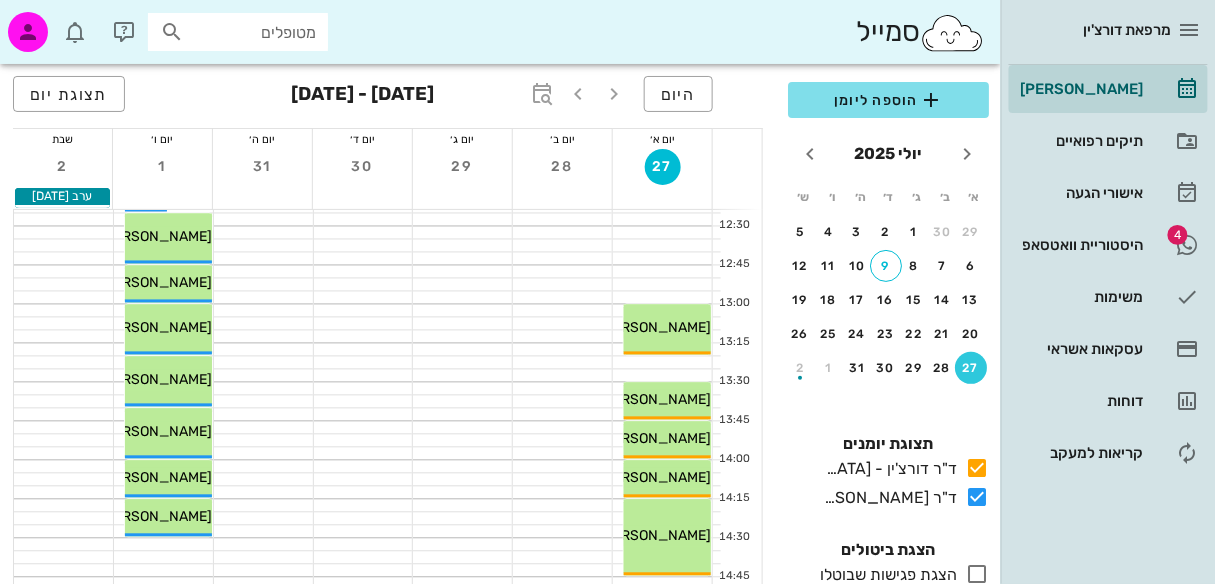 scroll, scrollTop: 810, scrollLeft: 0, axis: vertical 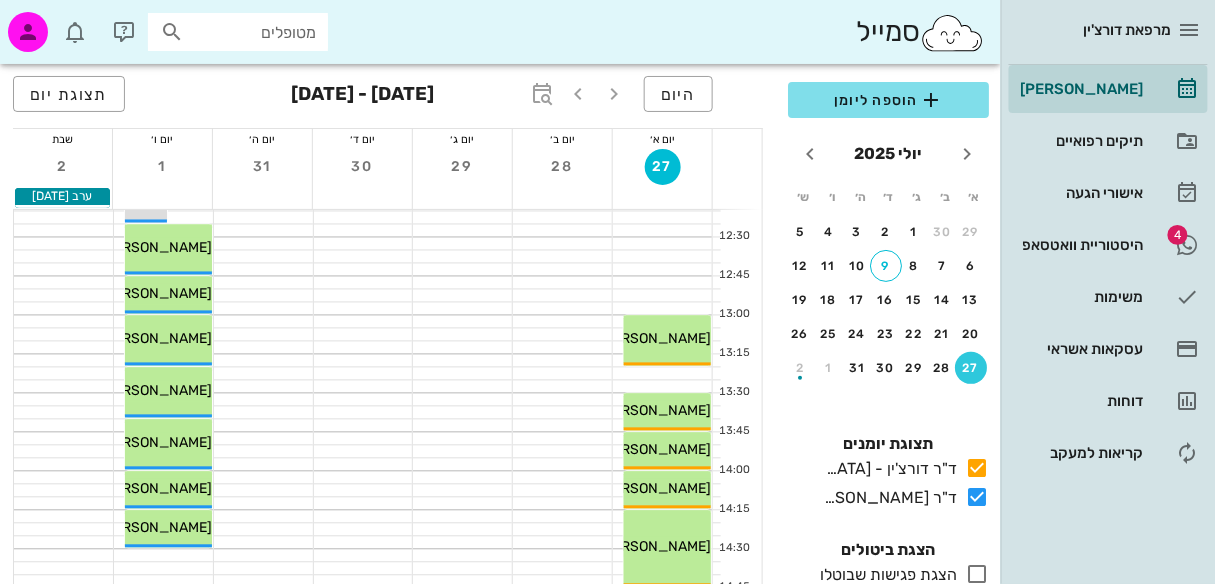click at bounding box center (172, 32) 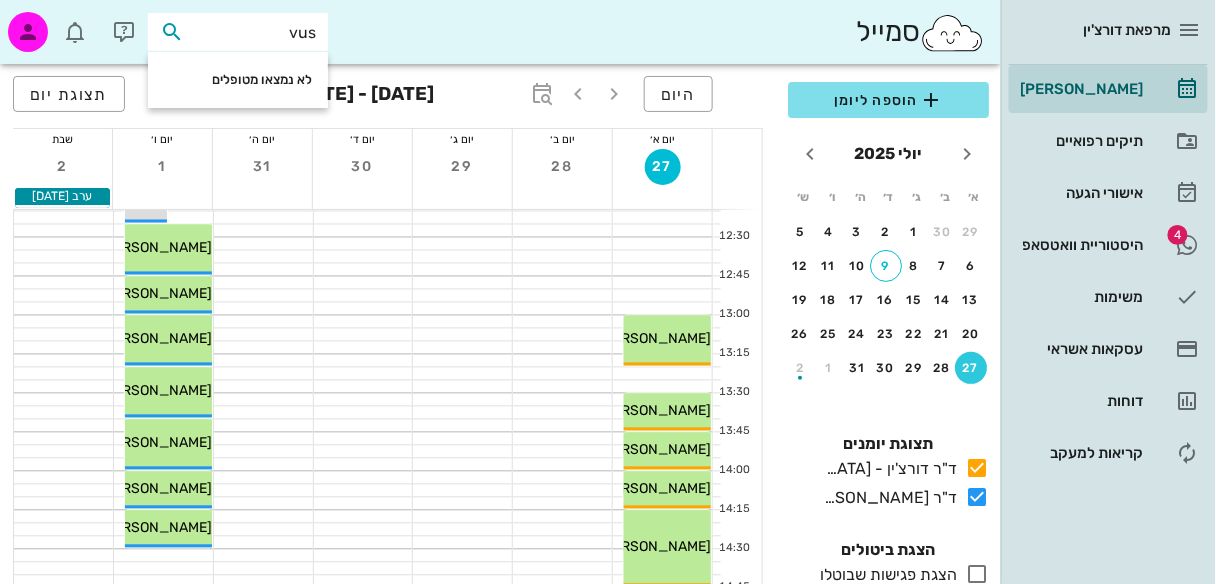 drag, startPoint x: 263, startPoint y: 28, endPoint x: 727, endPoint y: 177, distance: 487.33664 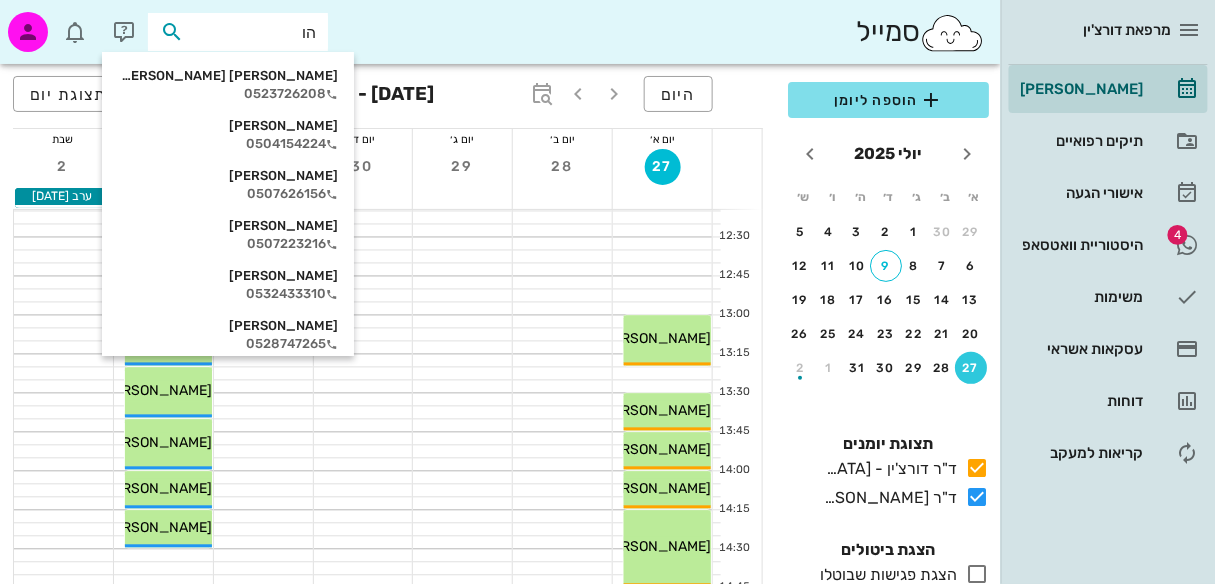 type on "הוד" 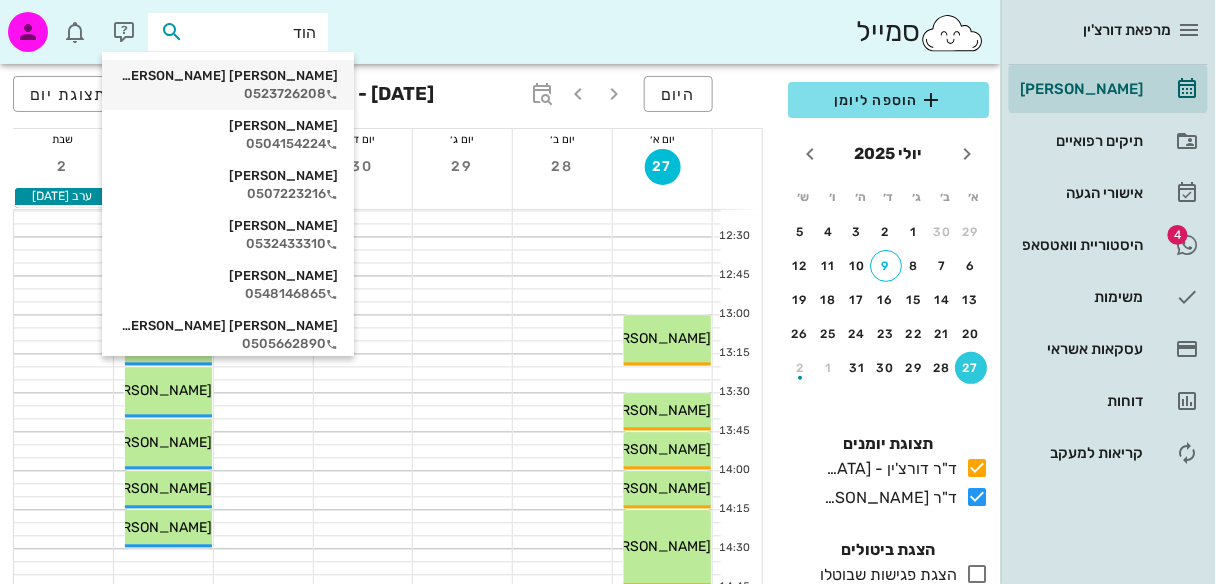 click on "0523726208" at bounding box center (228, 94) 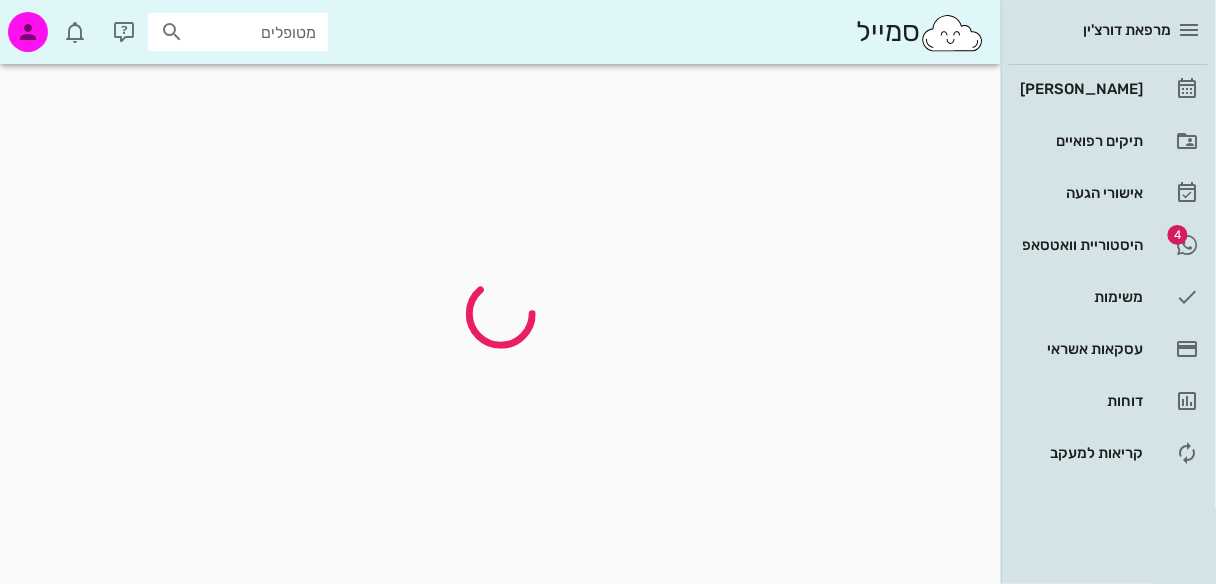 scroll, scrollTop: 0, scrollLeft: 0, axis: both 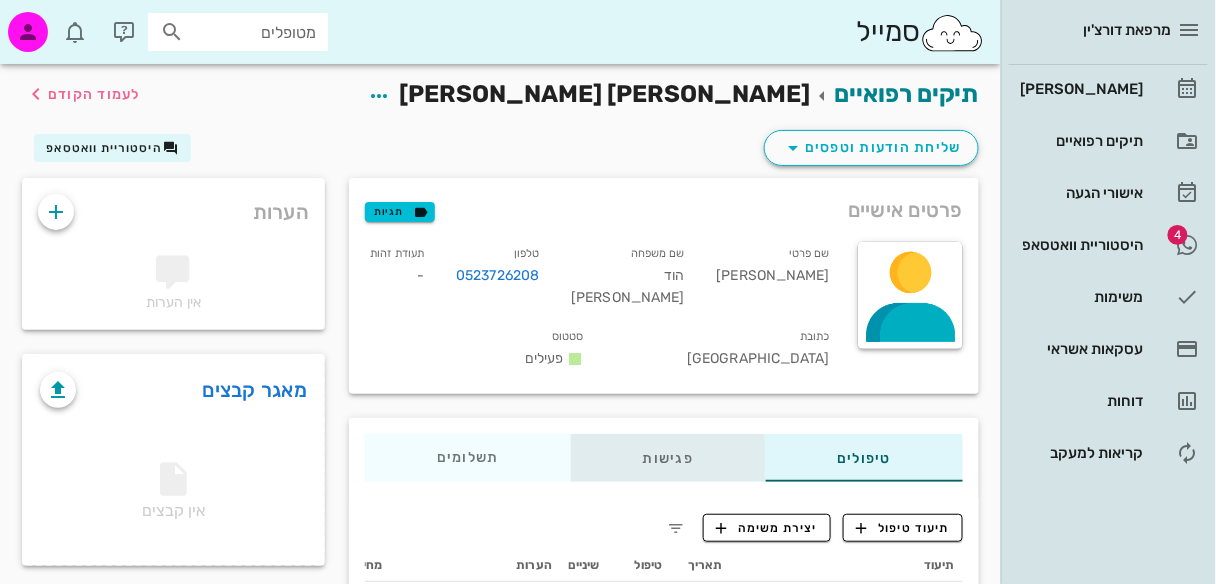 click on "פגישות" at bounding box center (668, 458) 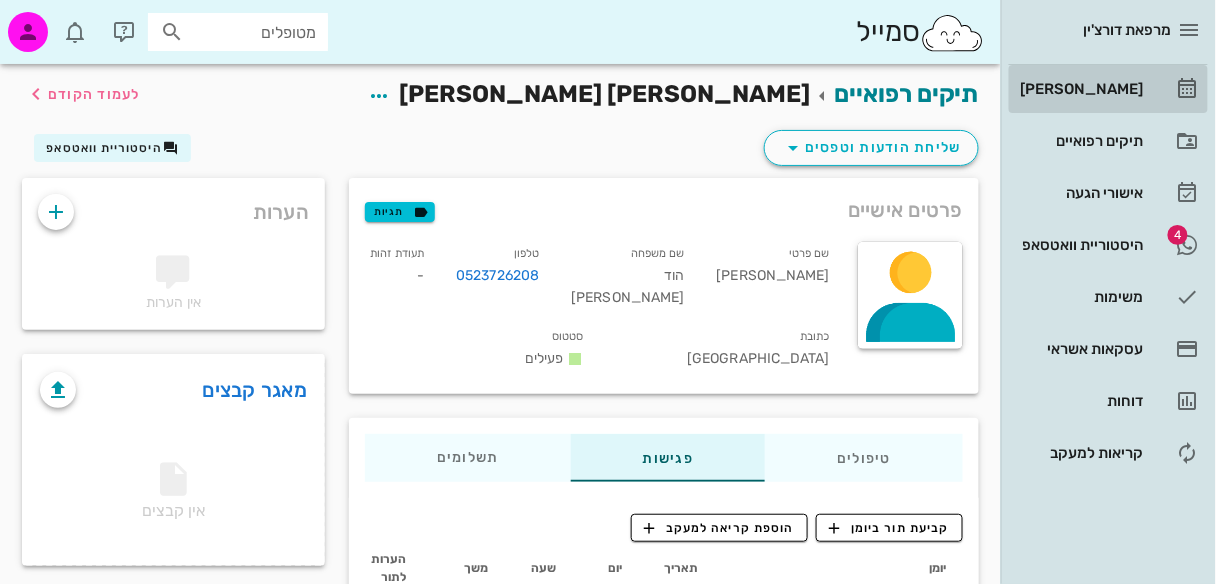 click on "[PERSON_NAME]" at bounding box center [1080, 89] 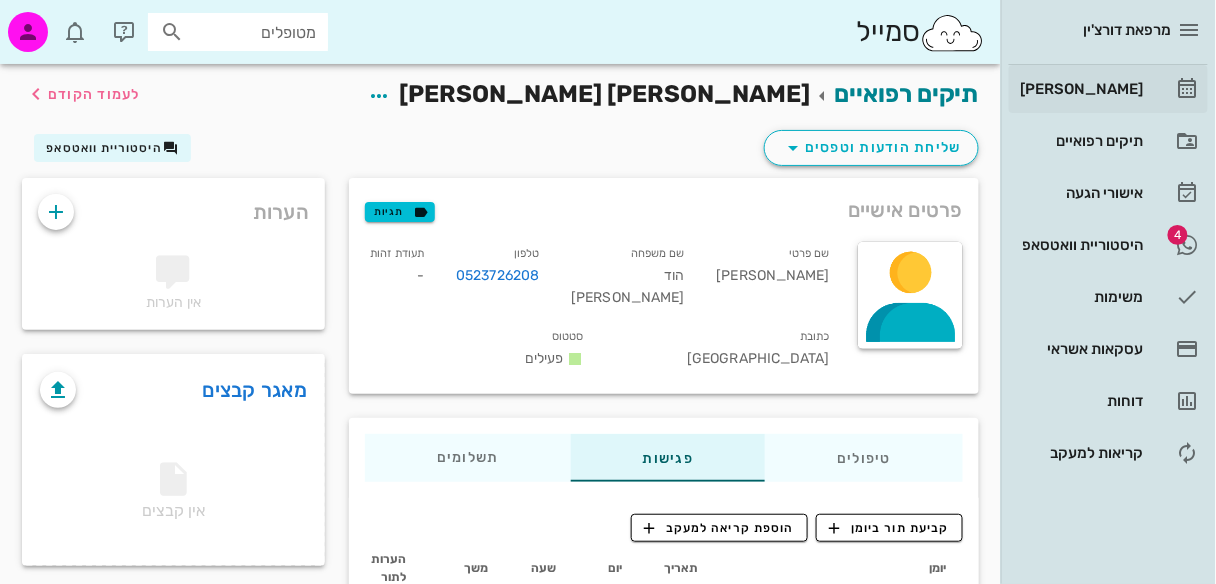 click on "[PERSON_NAME]" at bounding box center (1080, 89) 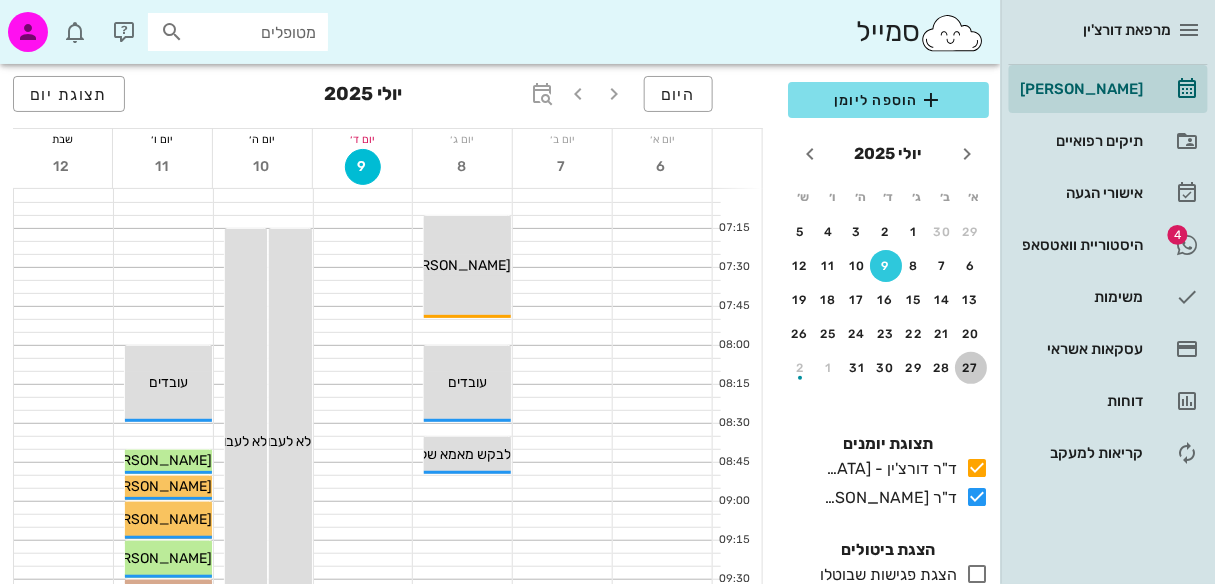 click on "27" at bounding box center [971, 368] 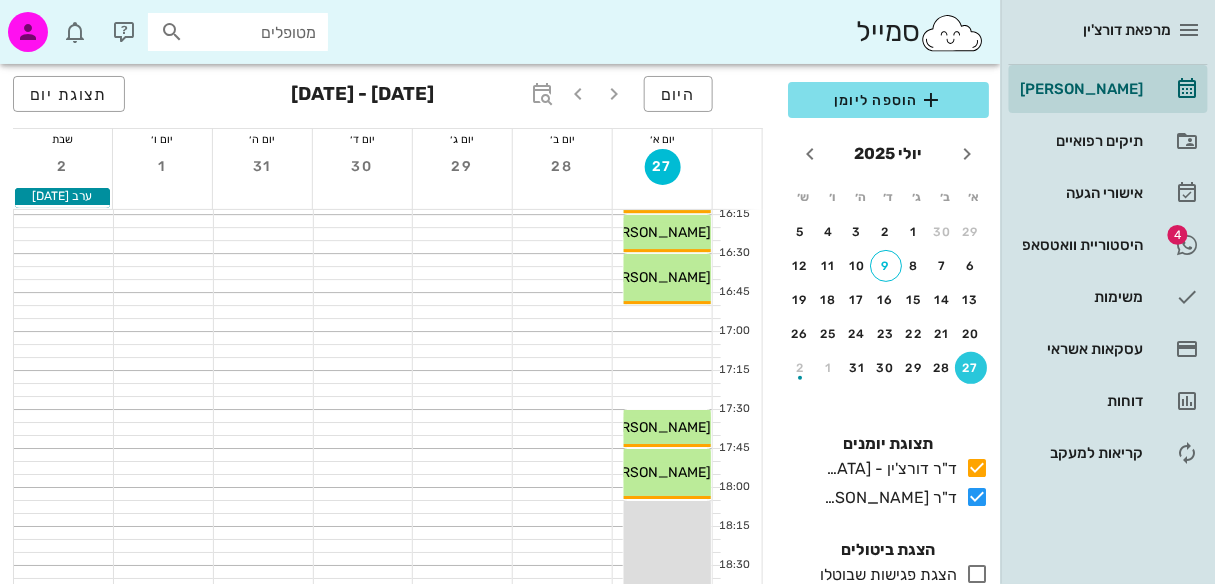 scroll, scrollTop: 1429, scrollLeft: 0, axis: vertical 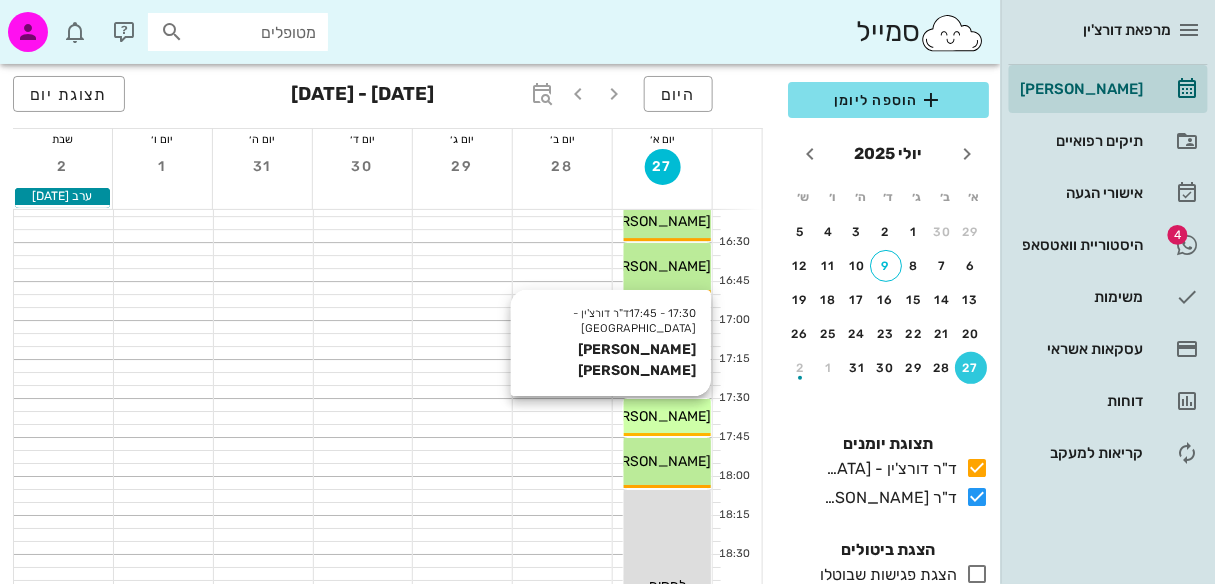 click on "17:30
- 17:45
ד"ר דורצ'ין - חיפה
מורן
הוד מרקו
מורן הוד מרקו" at bounding box center (667, 417) 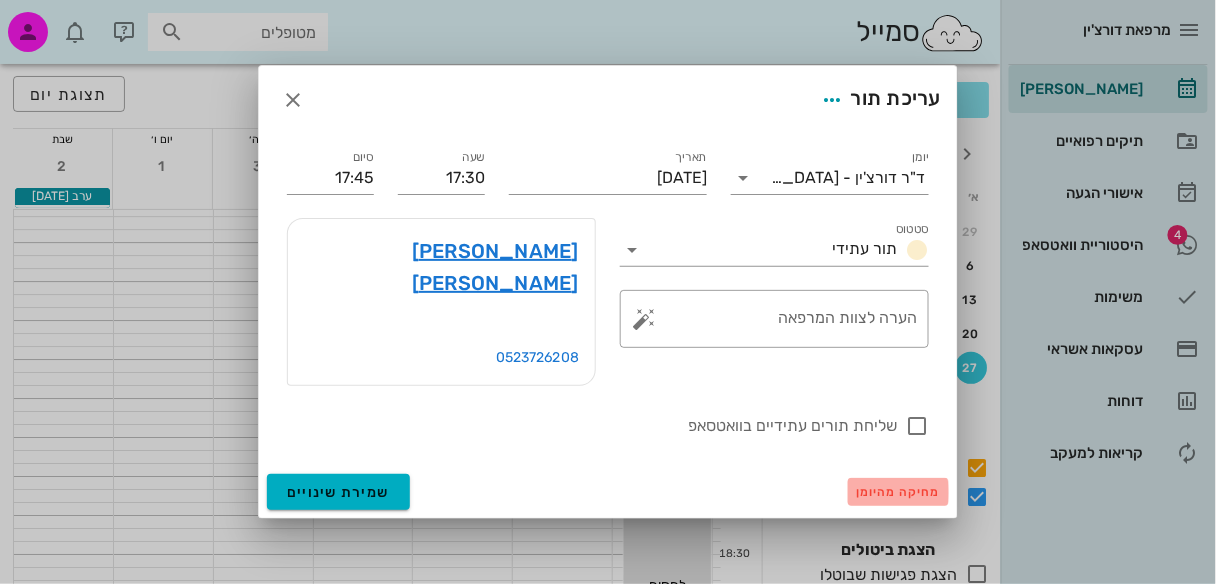 click on "מחיקה מהיומן" at bounding box center [898, 492] 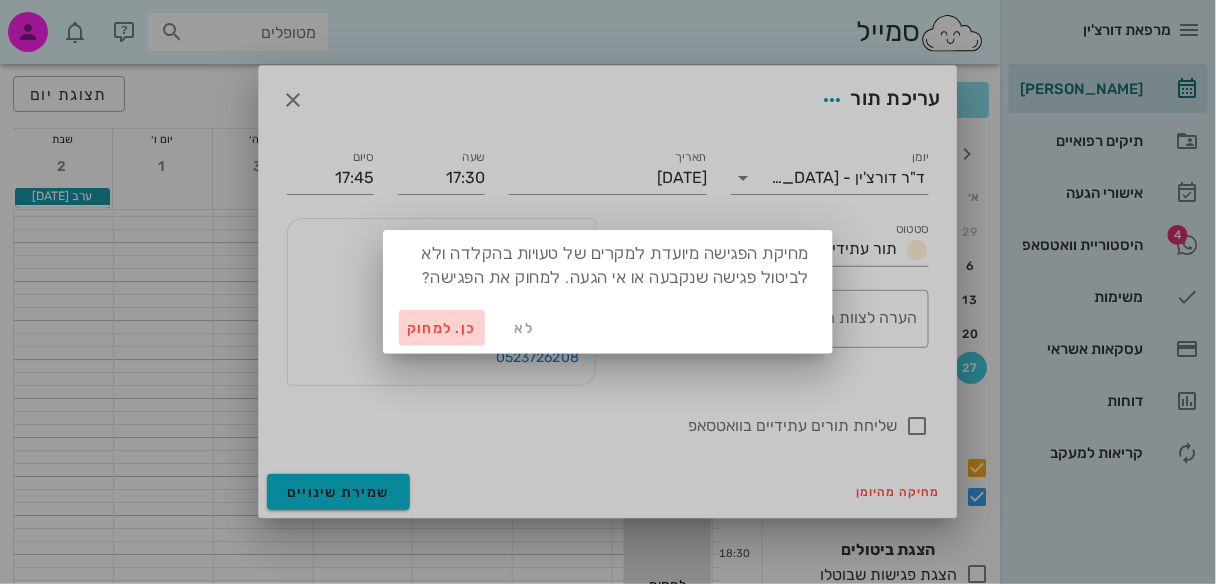 drag, startPoint x: 442, startPoint y: 320, endPoint x: 467, endPoint y: 324, distance: 25.317978 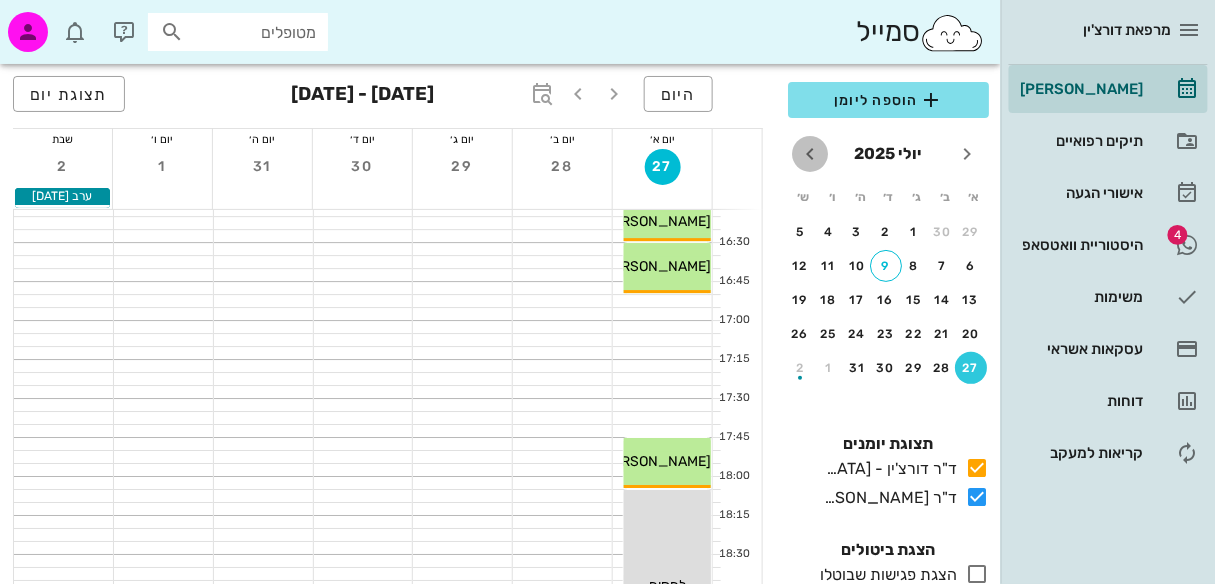 drag, startPoint x: 821, startPoint y: 155, endPoint x: 856, endPoint y: 176, distance: 40.81666 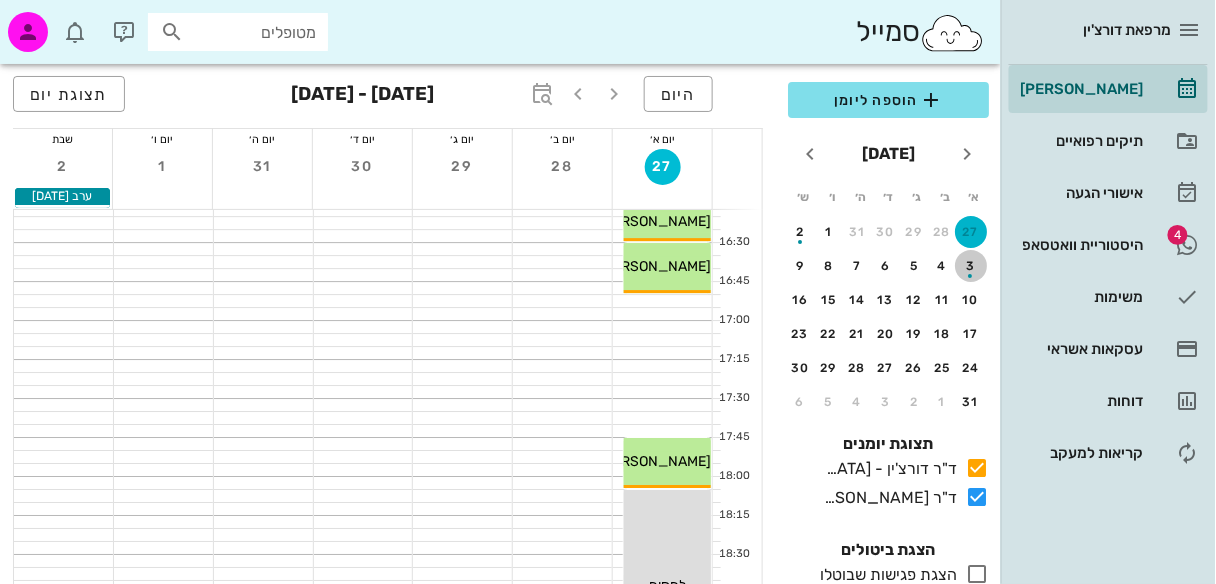 click on "3" at bounding box center [971, 266] 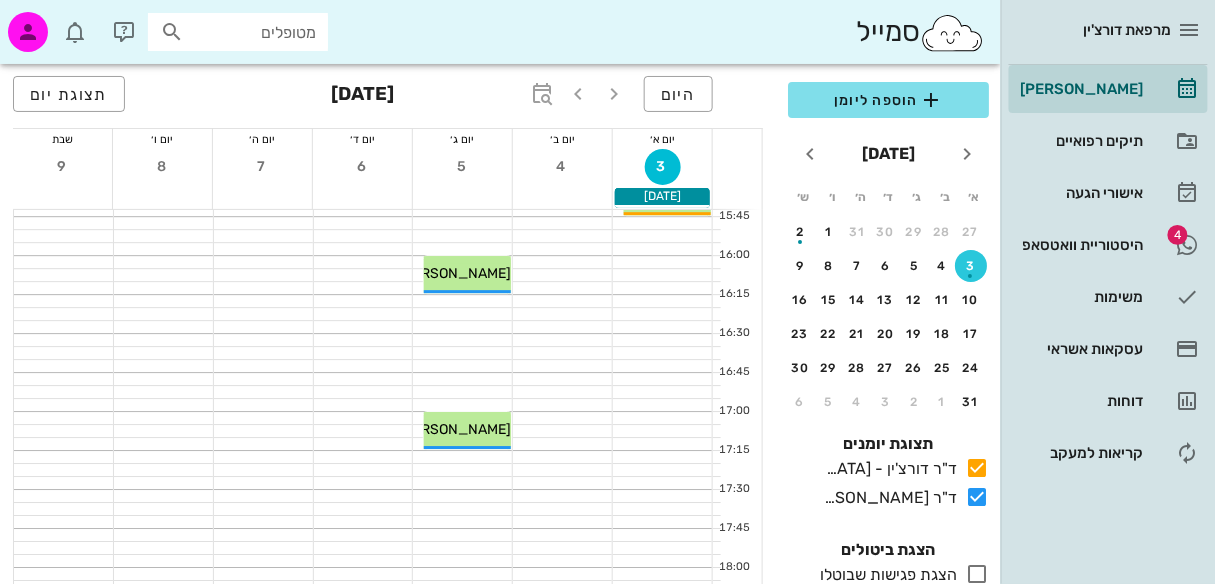 scroll, scrollTop: 1340, scrollLeft: 0, axis: vertical 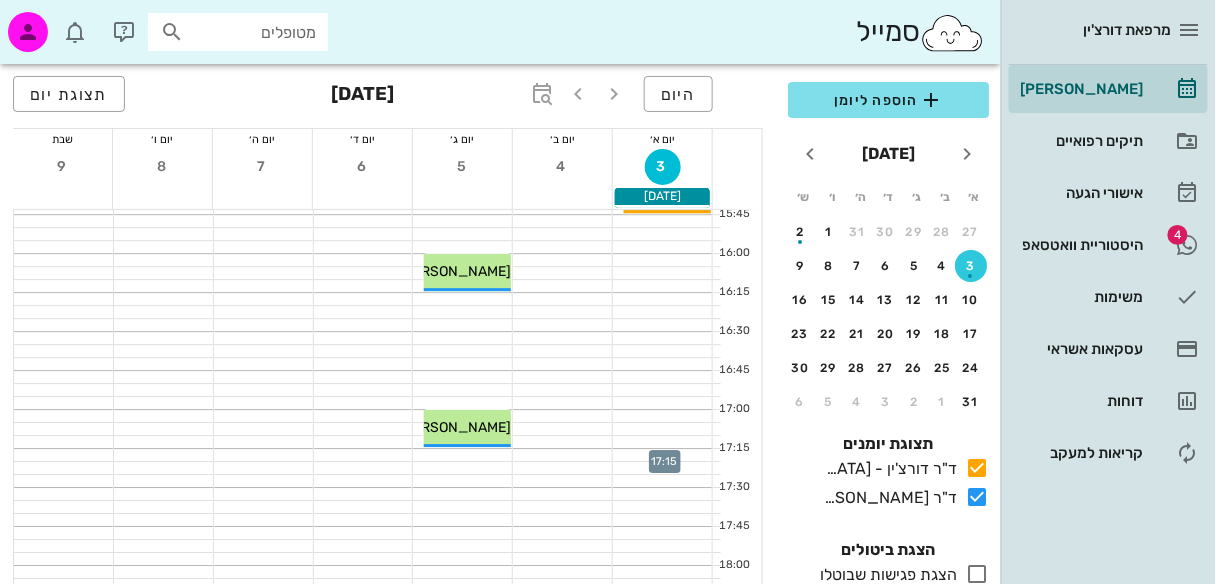 click at bounding box center [662, 455] 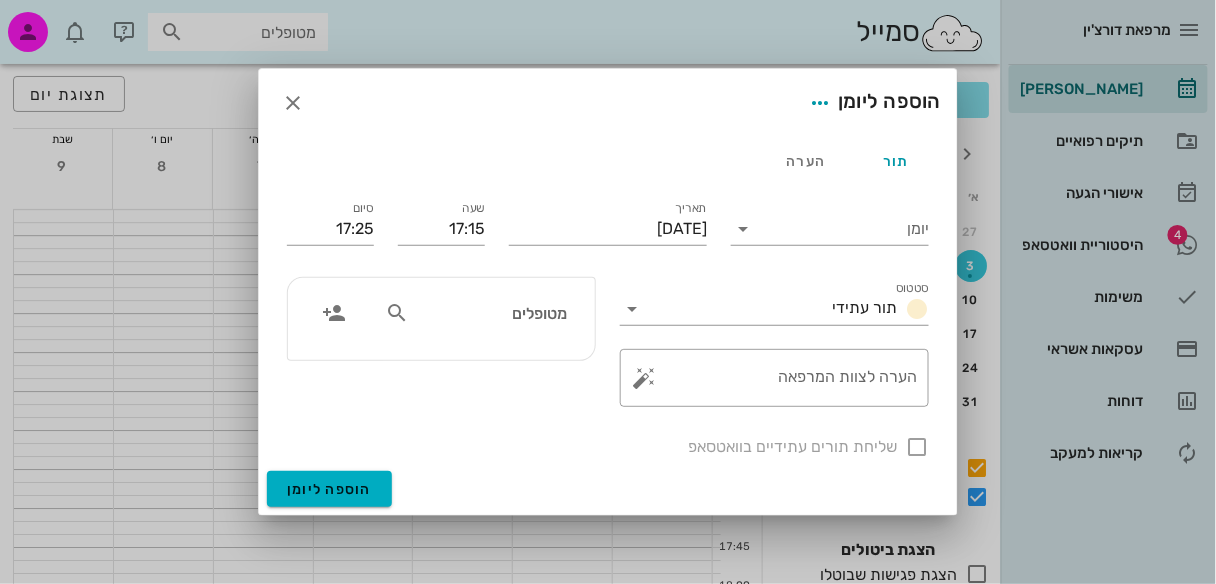 scroll, scrollTop: 1276, scrollLeft: 0, axis: vertical 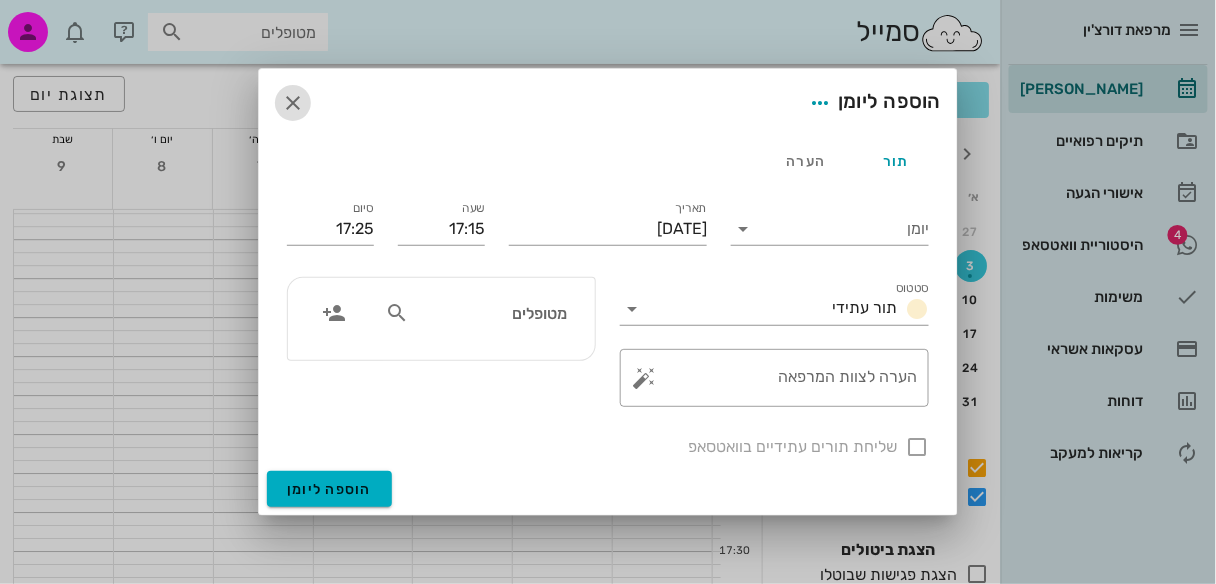 drag, startPoint x: 296, startPoint y: 107, endPoint x: 300, endPoint y: 117, distance: 10.770329 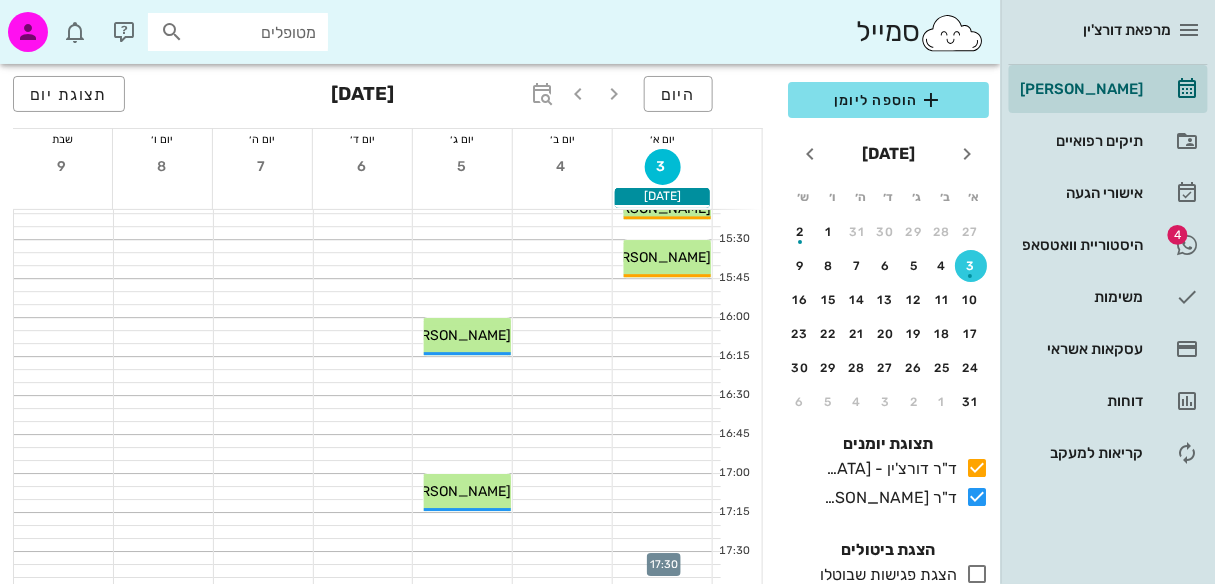click at bounding box center (662, 558) 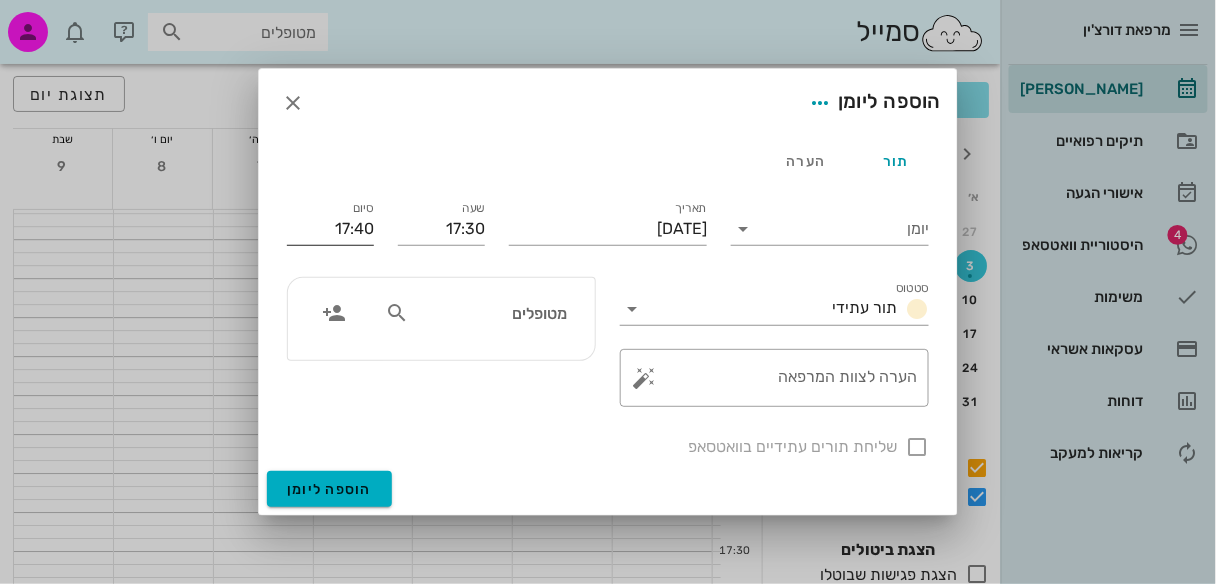click on "17:40" at bounding box center [330, 229] 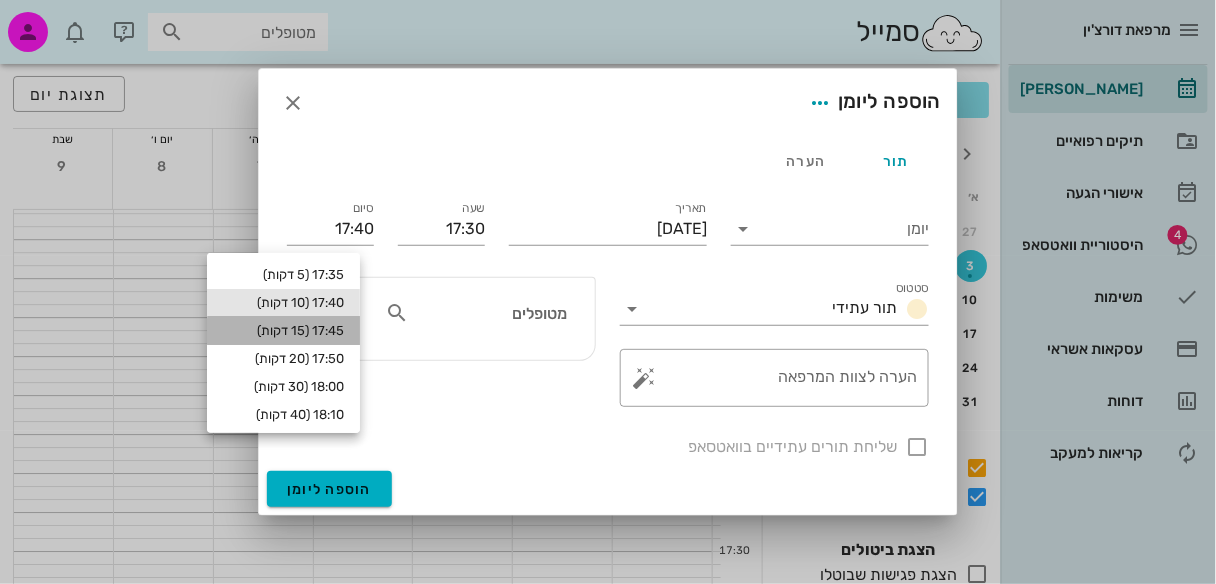 drag, startPoint x: 291, startPoint y: 332, endPoint x: 340, endPoint y: 326, distance: 49.365982 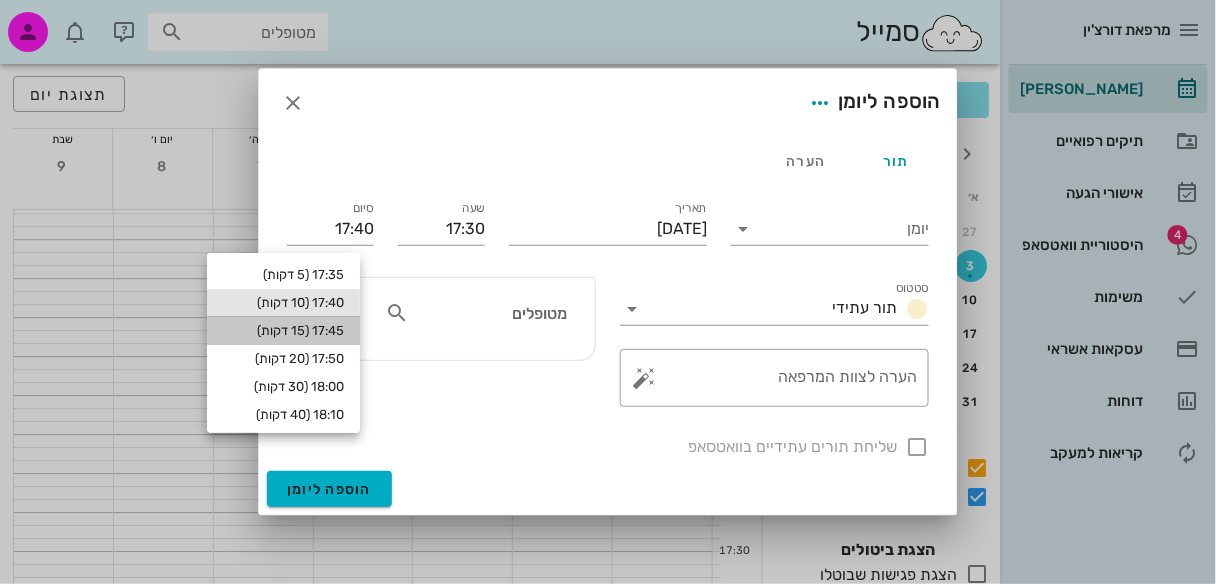 type on "17:45" 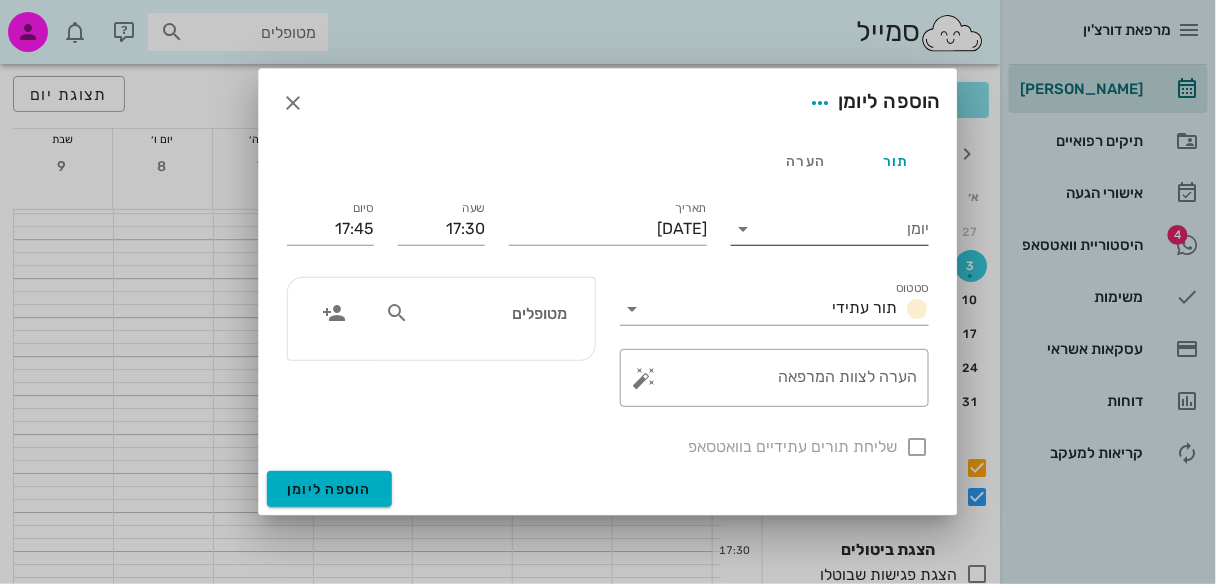 click at bounding box center [743, 229] 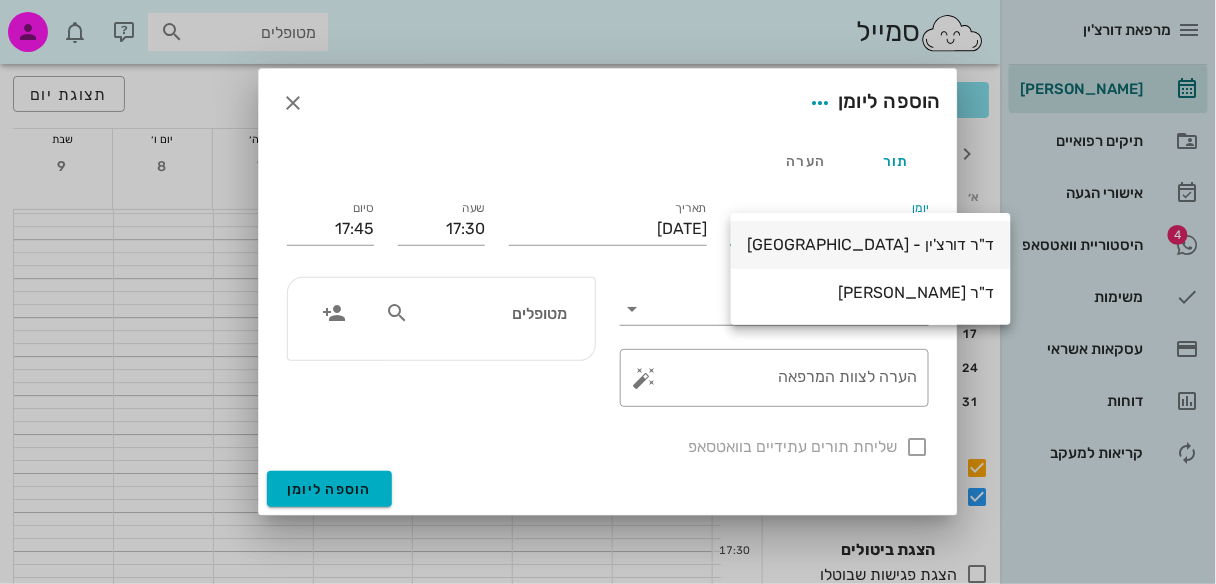drag, startPoint x: 811, startPoint y: 244, endPoint x: 807, endPoint y: 259, distance: 15.524175 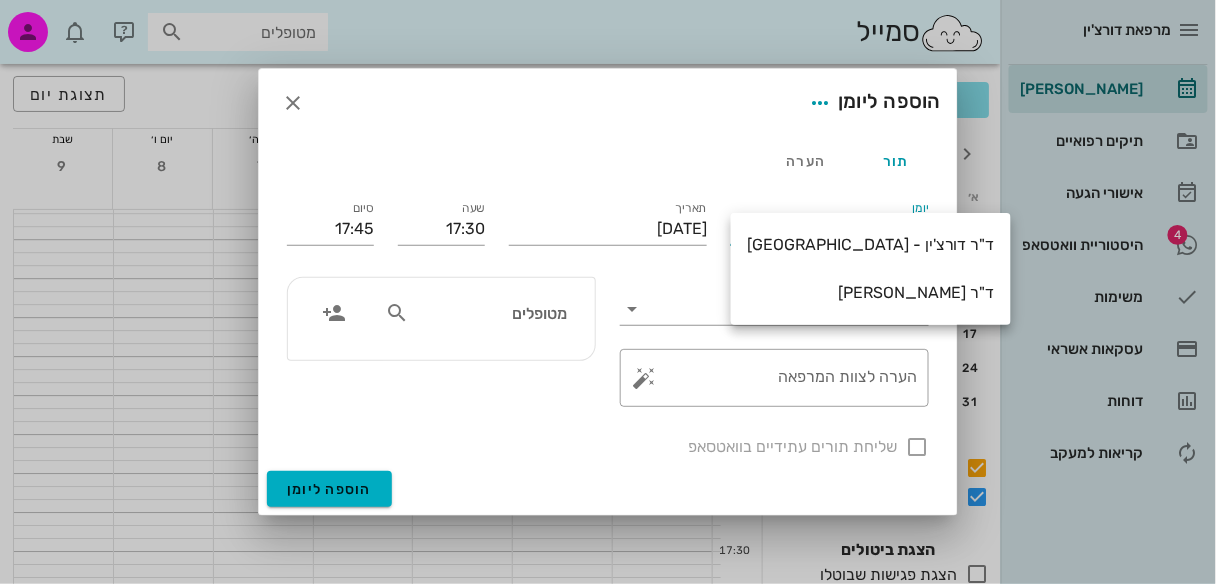 click on "ד"ר דורצ'ין - [GEOGRAPHIC_DATA]" at bounding box center (871, 244) 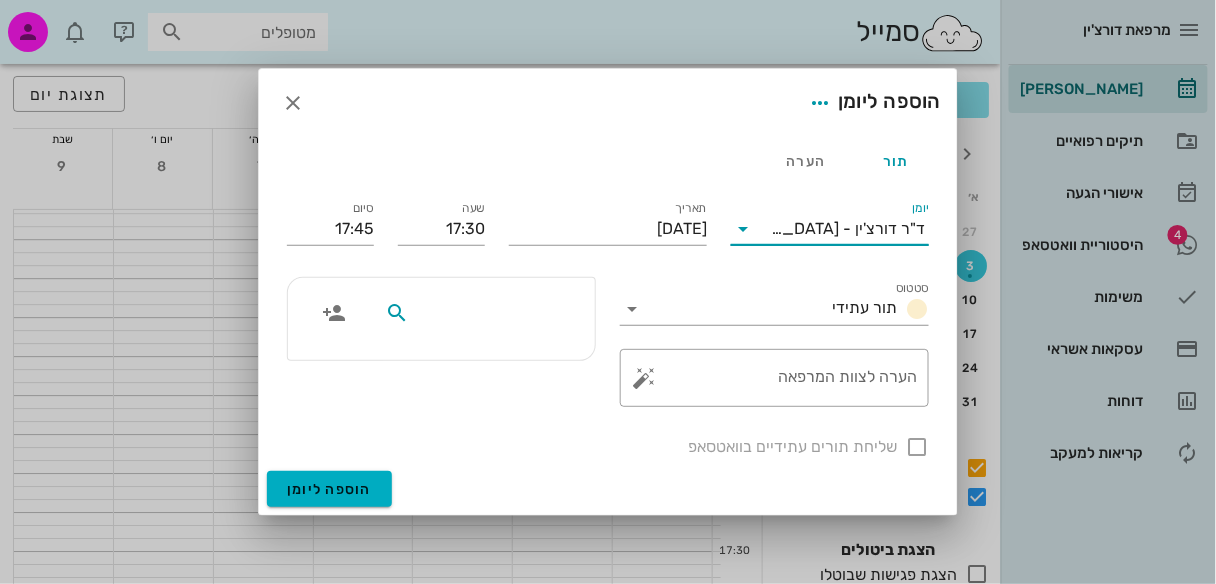 click at bounding box center (490, 313) 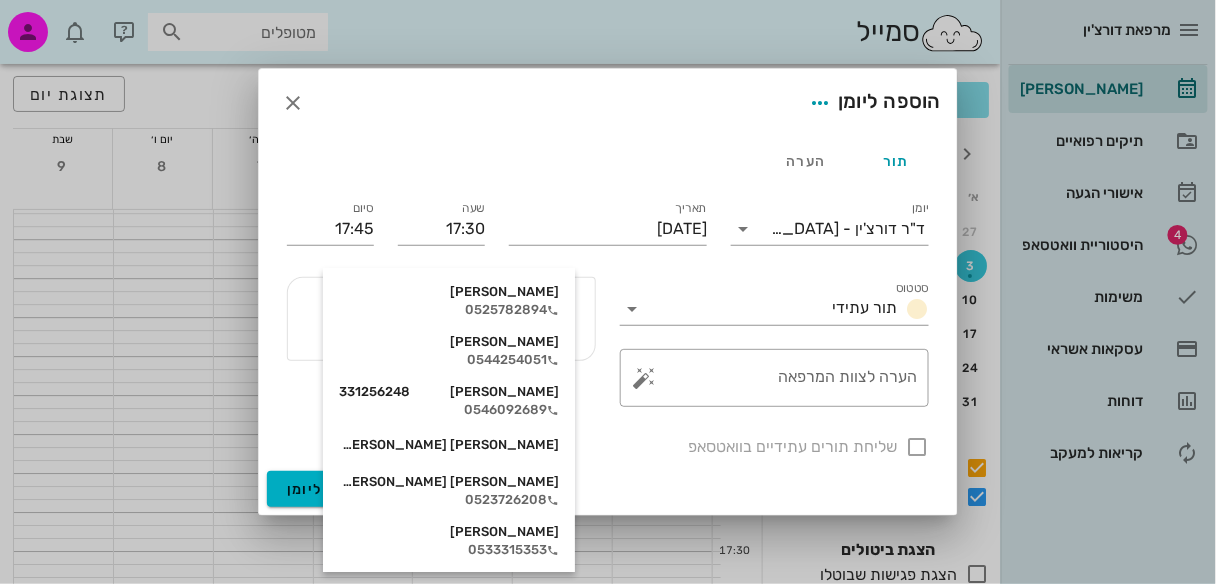 type on "מורן" 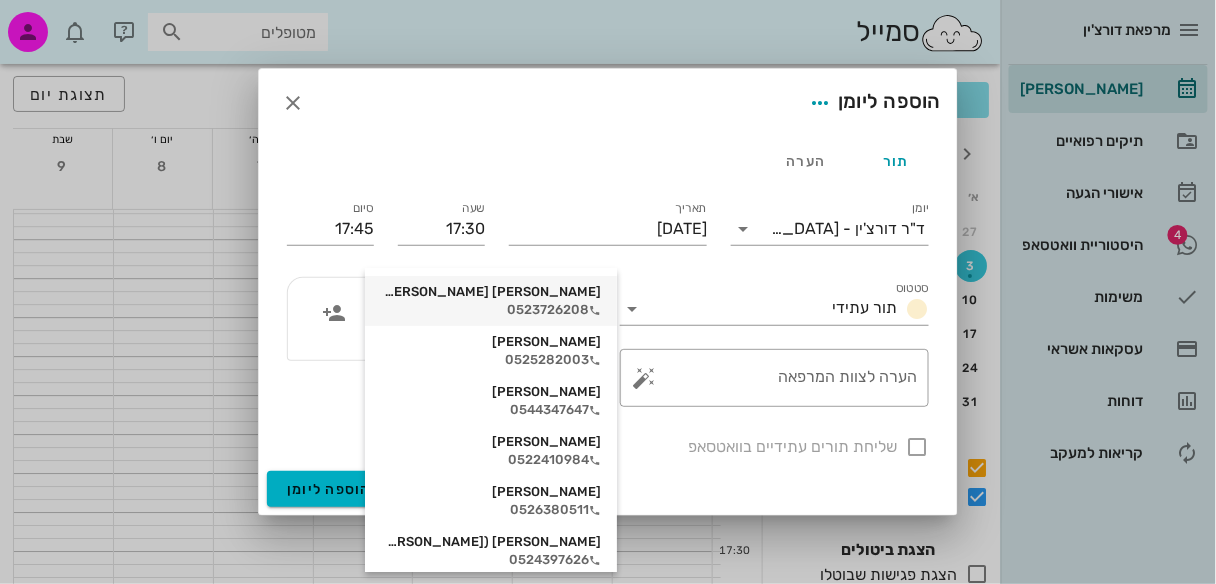 click on "מורן הוד מרקו
0523726208" at bounding box center (491, 301) 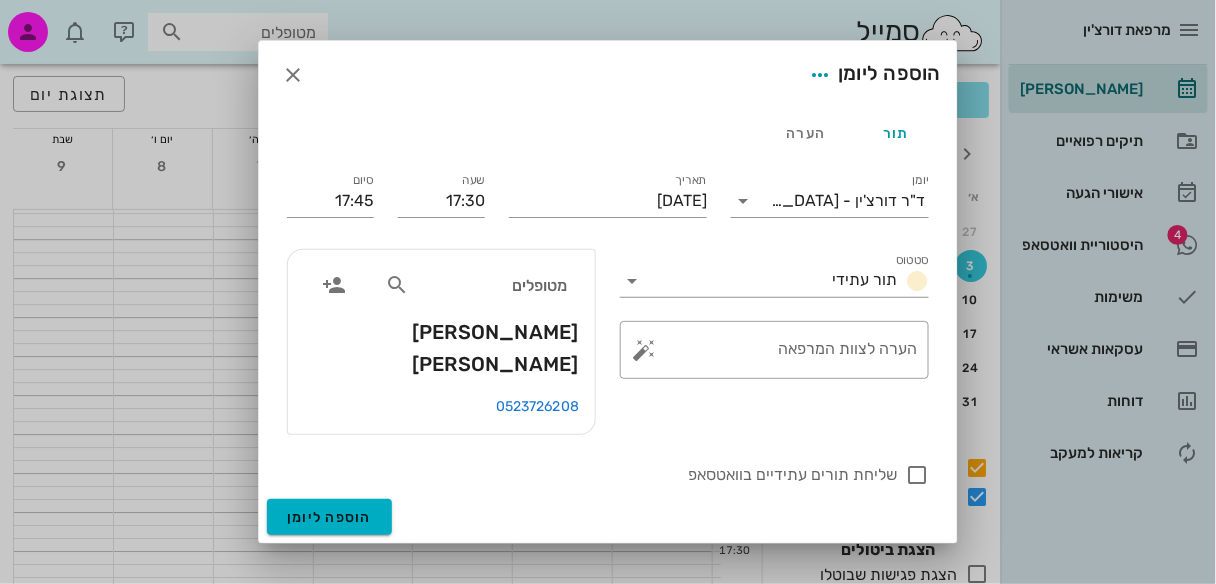 click on "מטופלים" at bounding box center [476, 291] 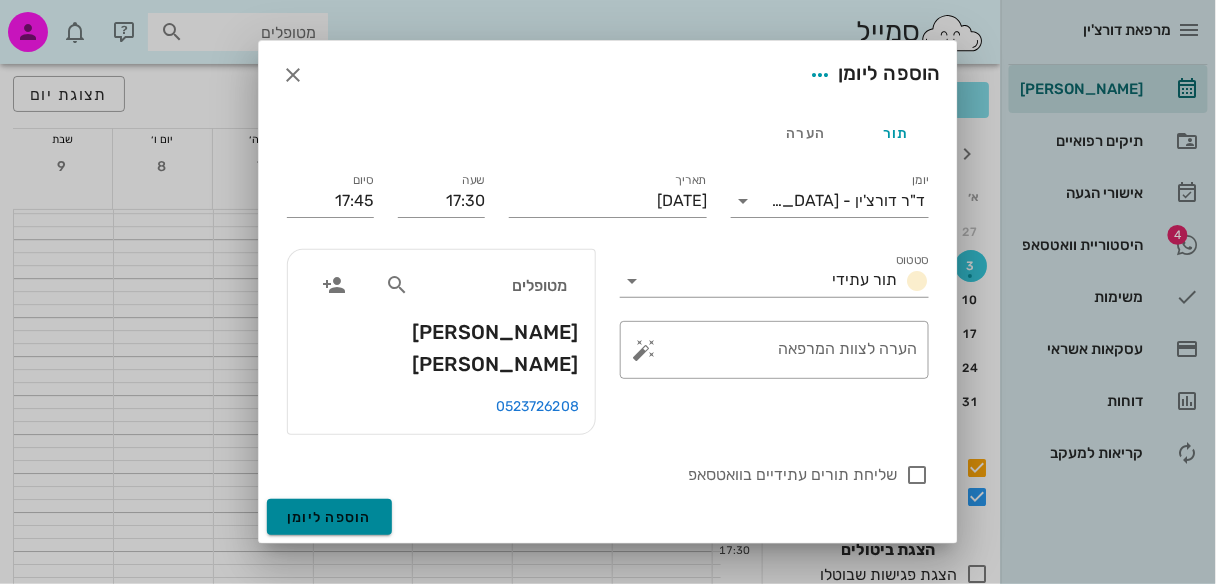 click on "הוספה ליומן" at bounding box center [329, 517] 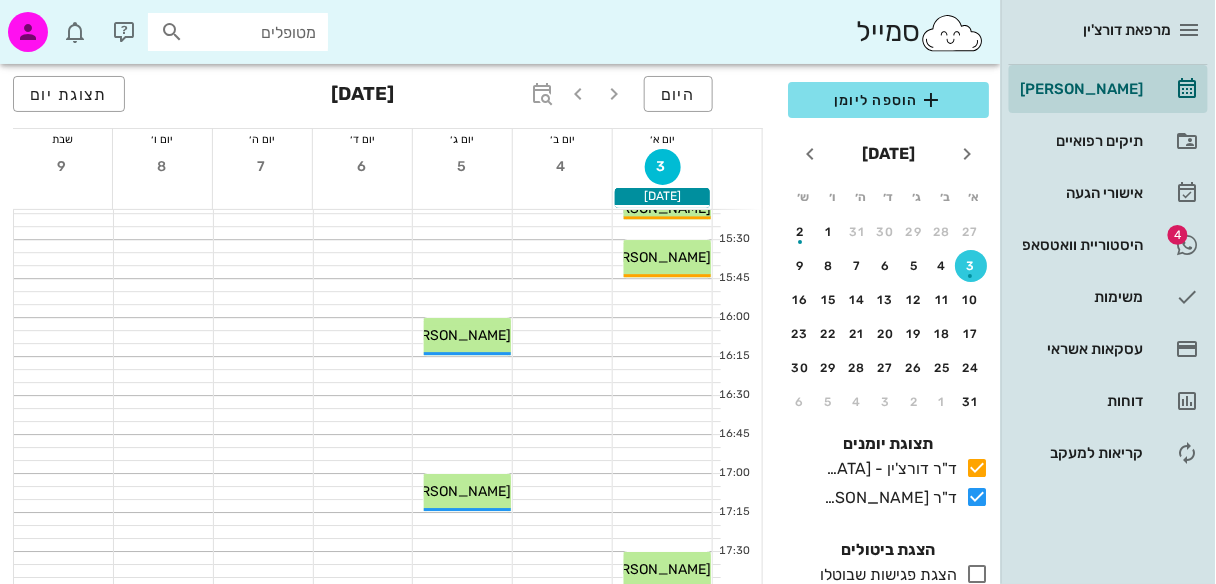 click at bounding box center (172, 32) 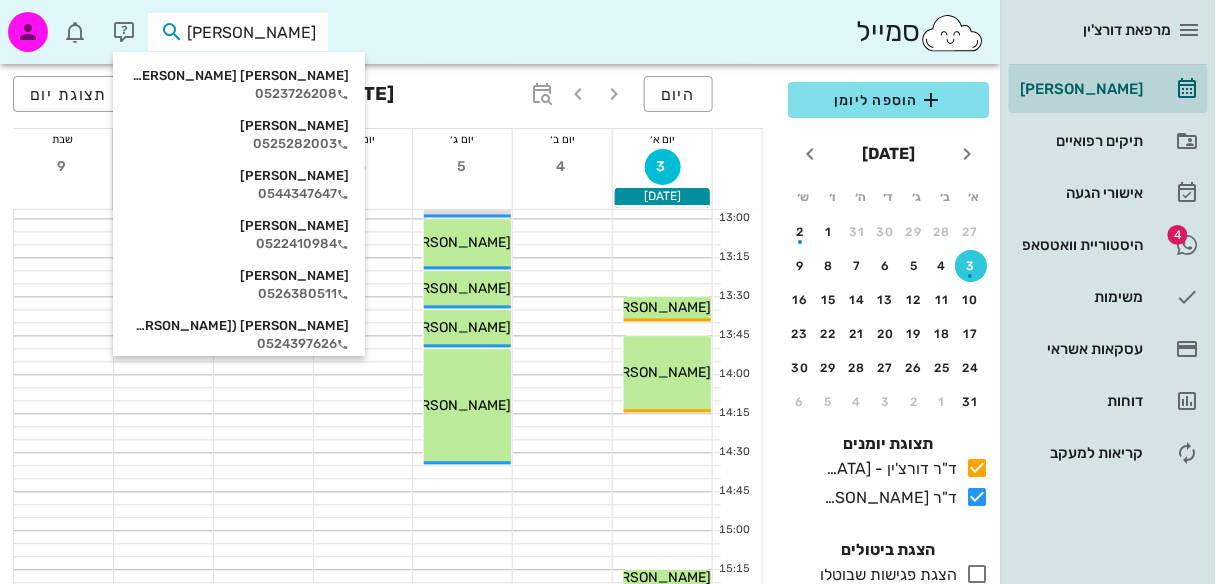 scroll, scrollTop: 903, scrollLeft: 0, axis: vertical 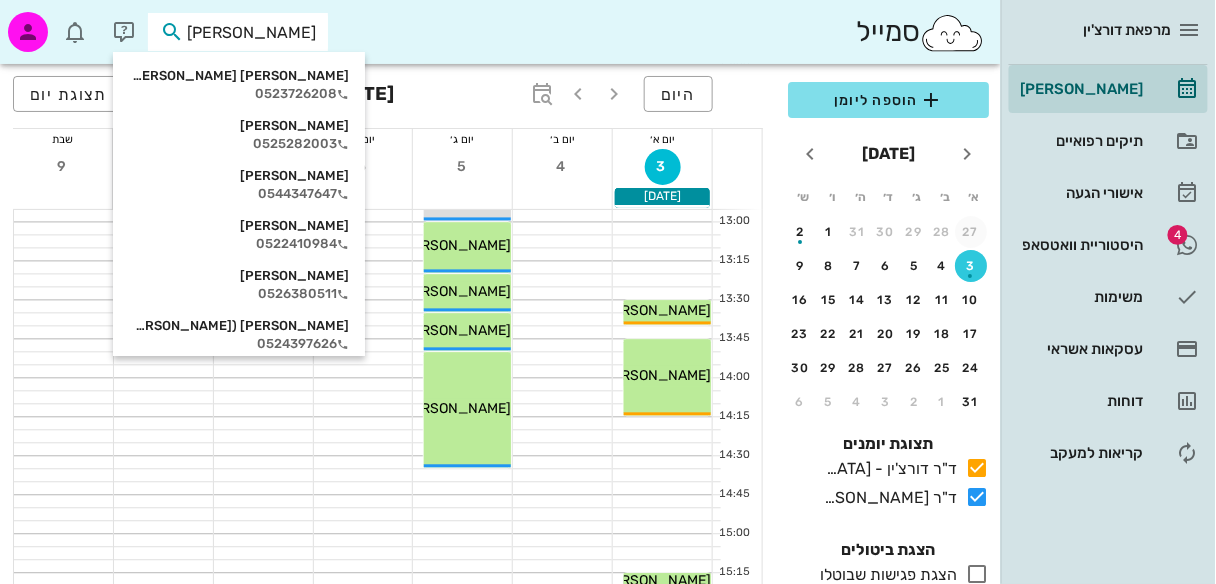 type on "מורן" 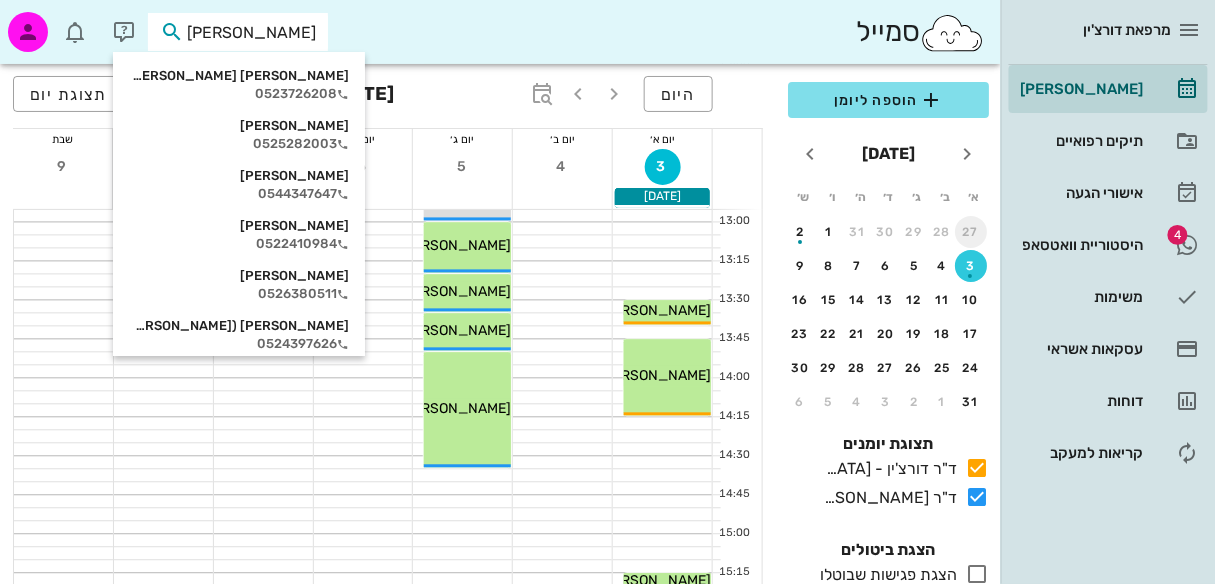 click on "27" at bounding box center [971, 232] 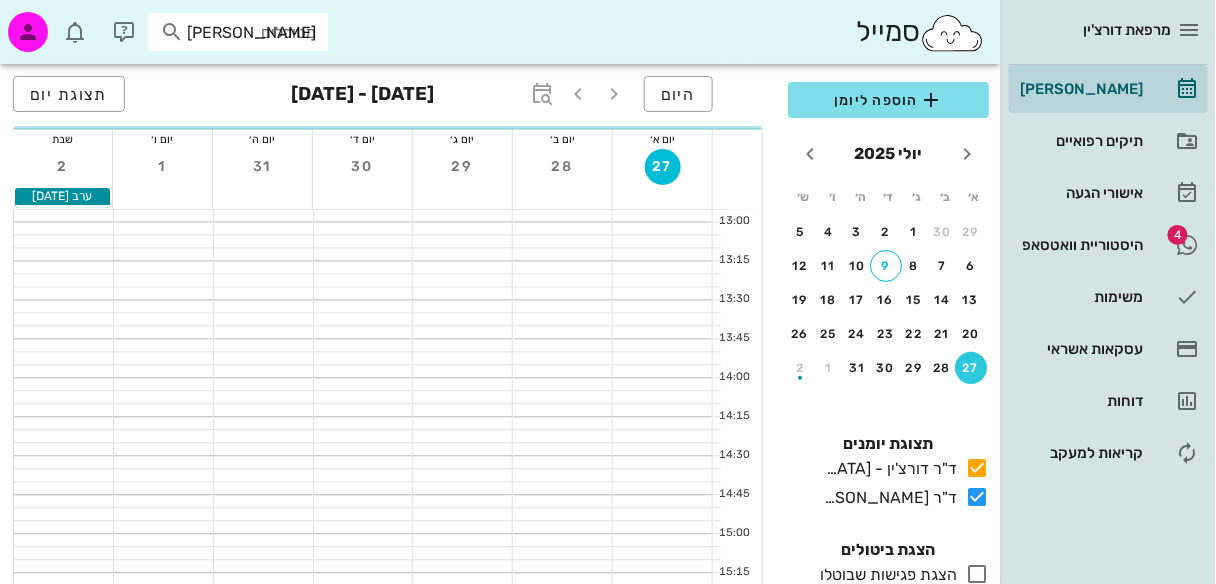 type 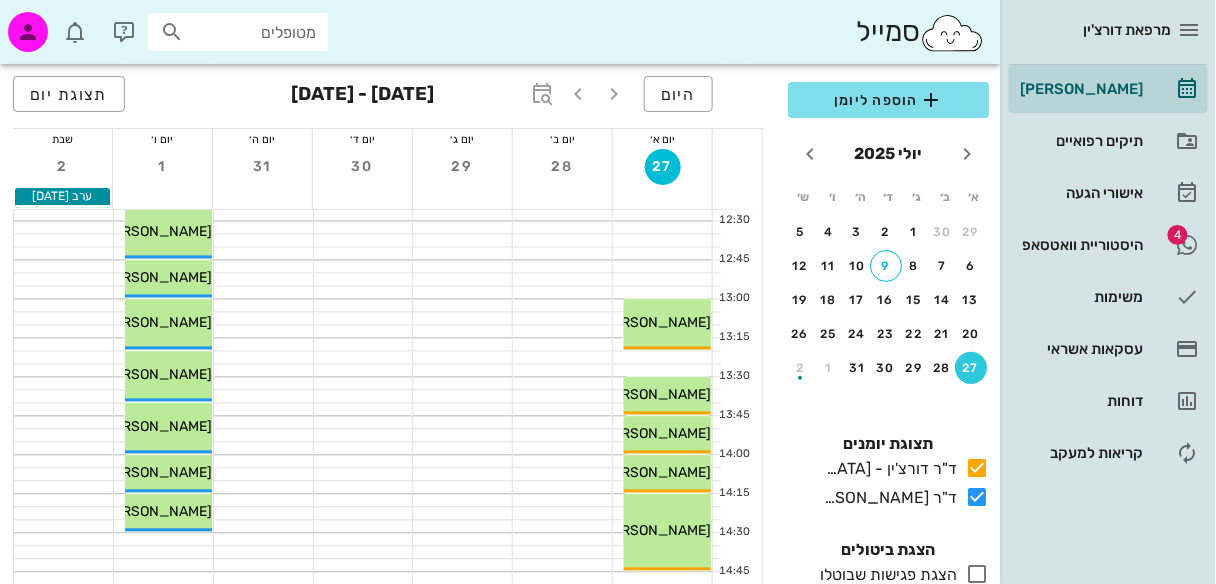 scroll, scrollTop: 803, scrollLeft: 0, axis: vertical 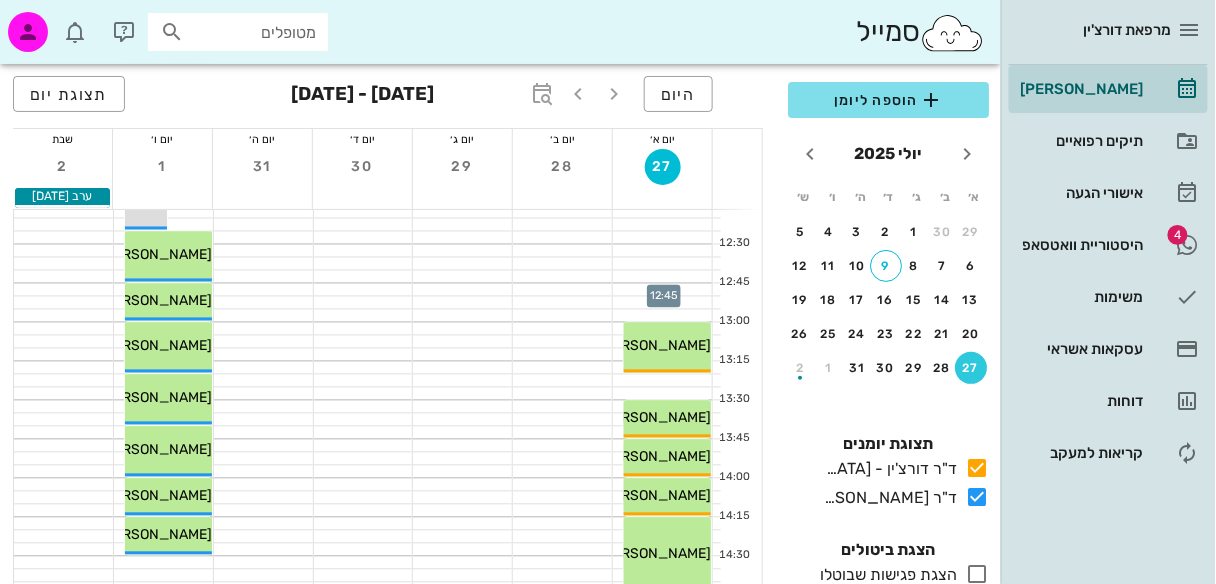 click at bounding box center [662, 290] 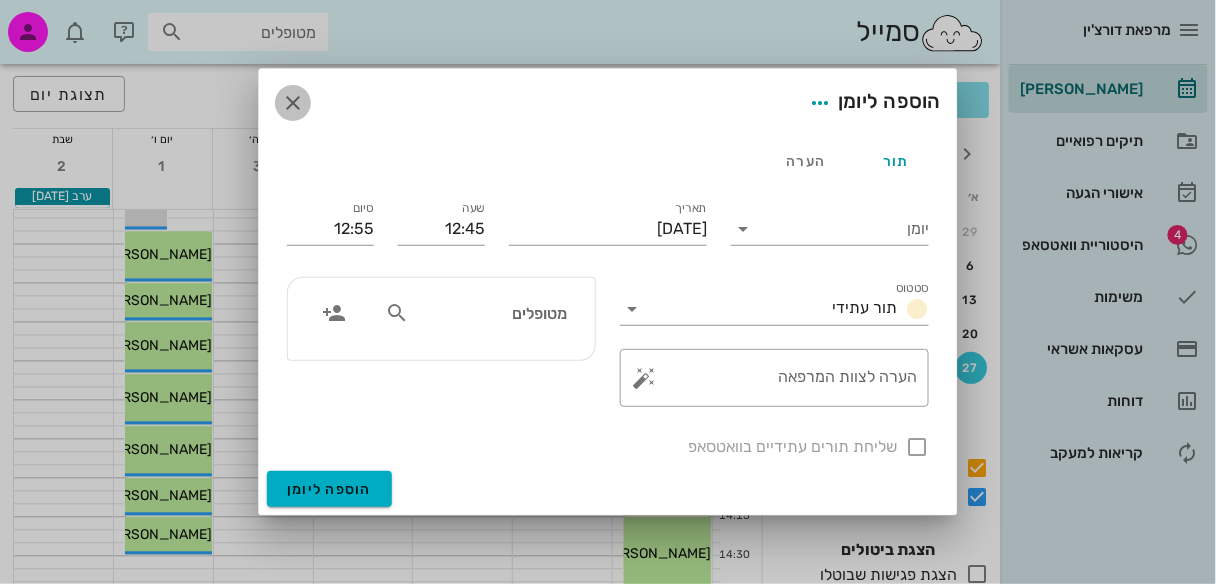 click at bounding box center [293, 103] 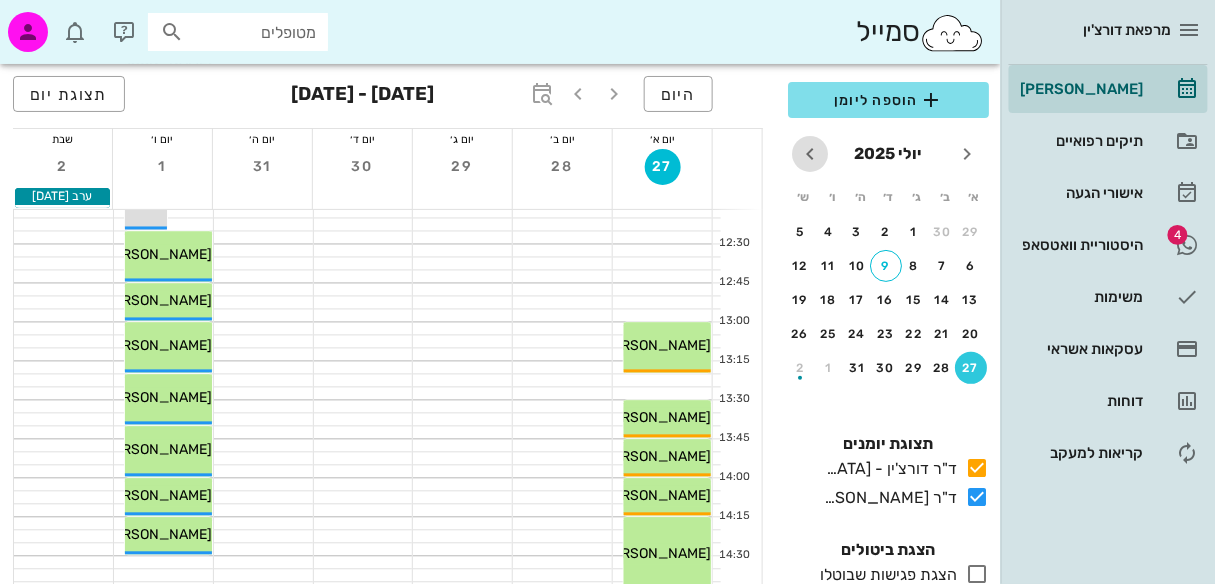 click at bounding box center (810, 154) 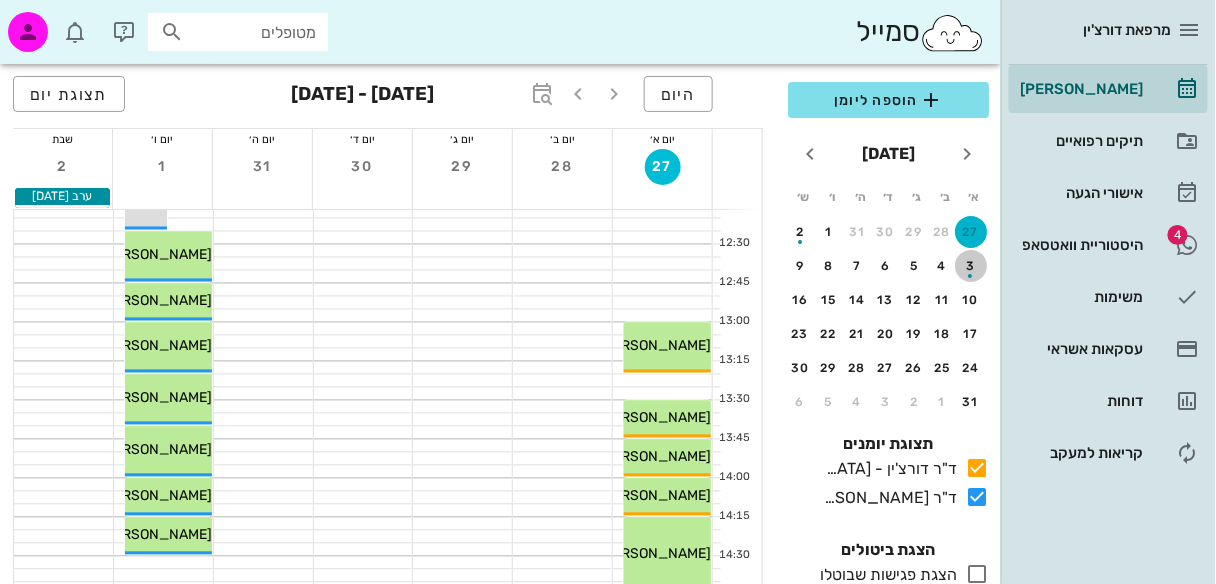 click at bounding box center (971, 270) 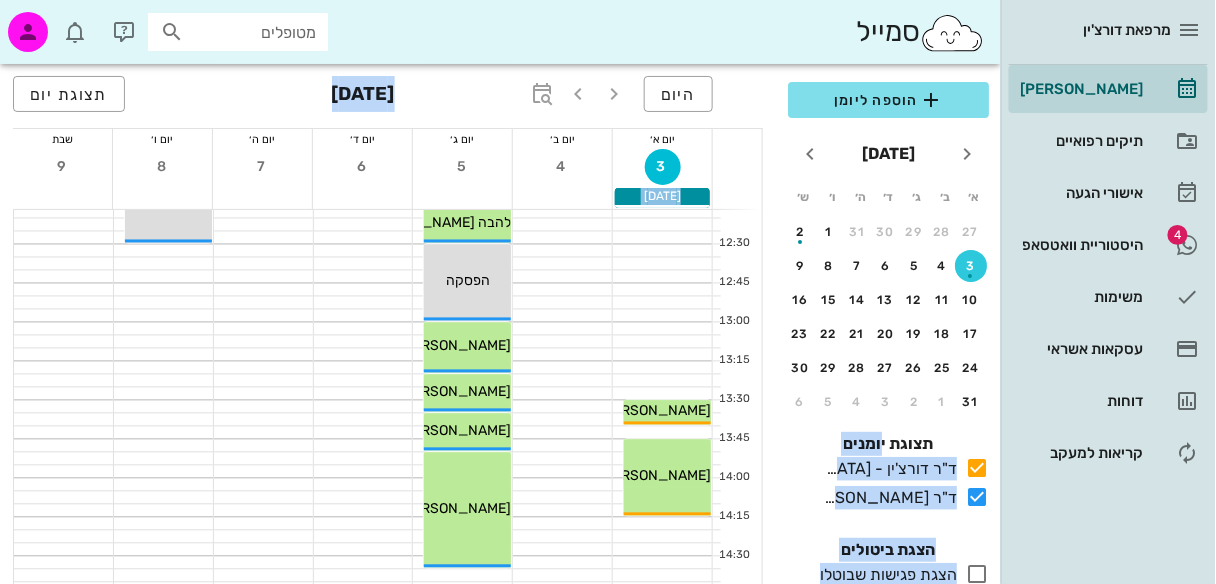 drag, startPoint x: 772, startPoint y: 397, endPoint x: 1228, endPoint y: 494, distance: 466.20276 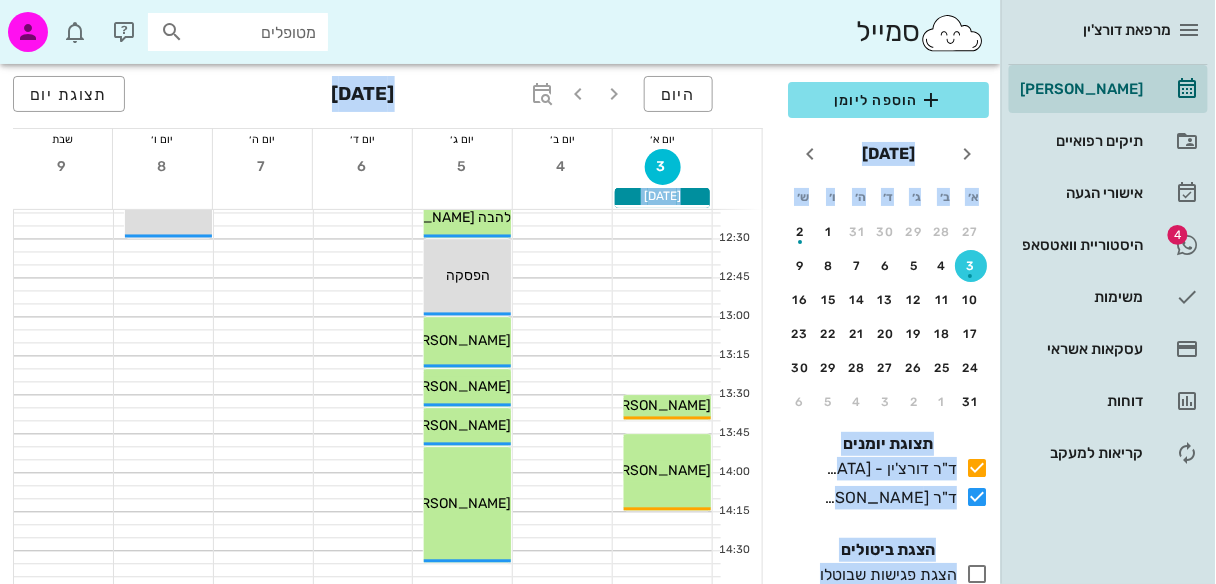 scroll, scrollTop: 816, scrollLeft: 0, axis: vertical 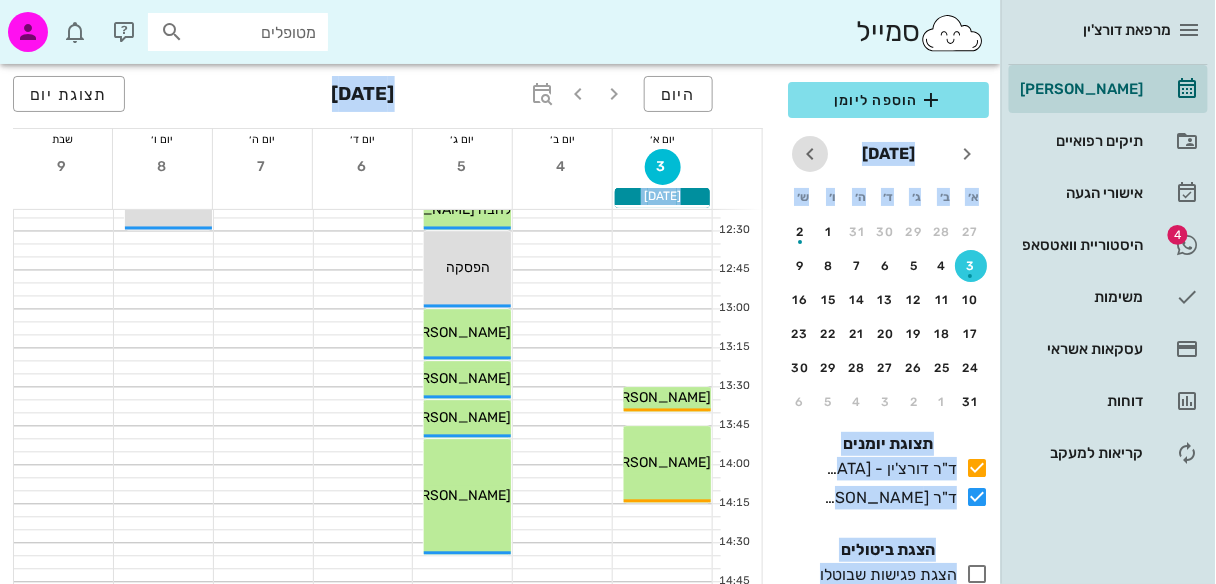 click at bounding box center (810, 154) 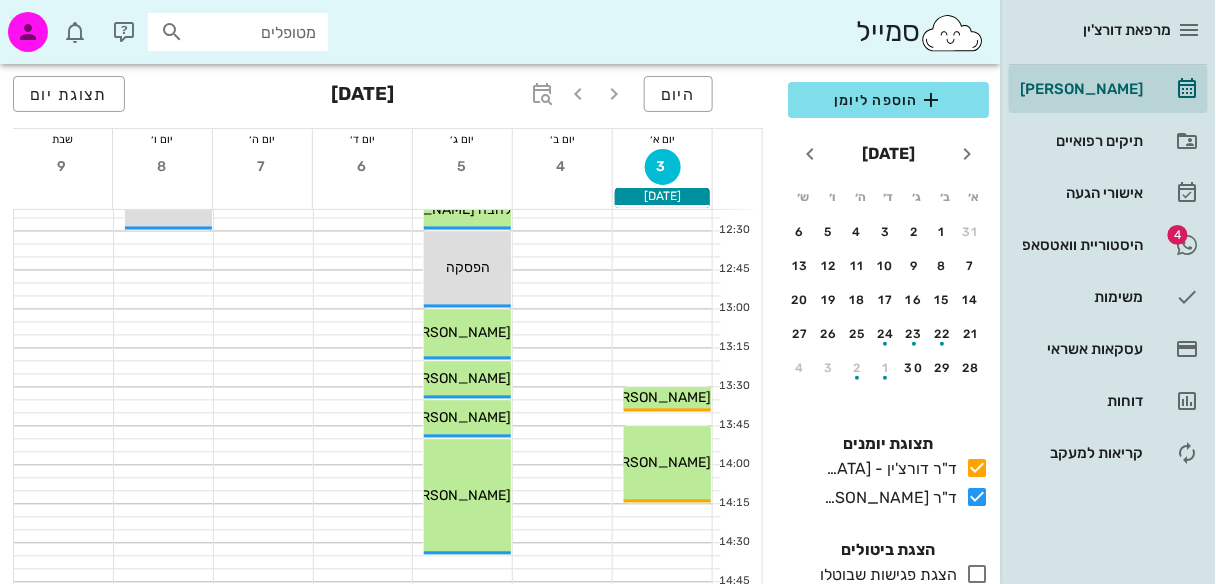 click on "ספטמבר 2025" at bounding box center [888, 154] 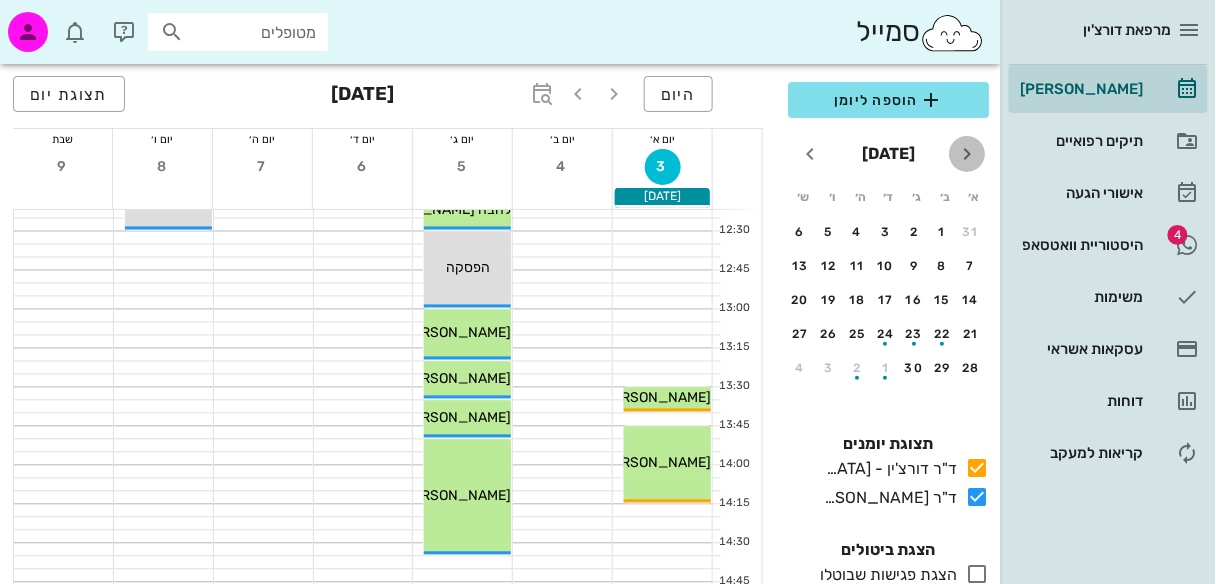 click at bounding box center (967, 154) 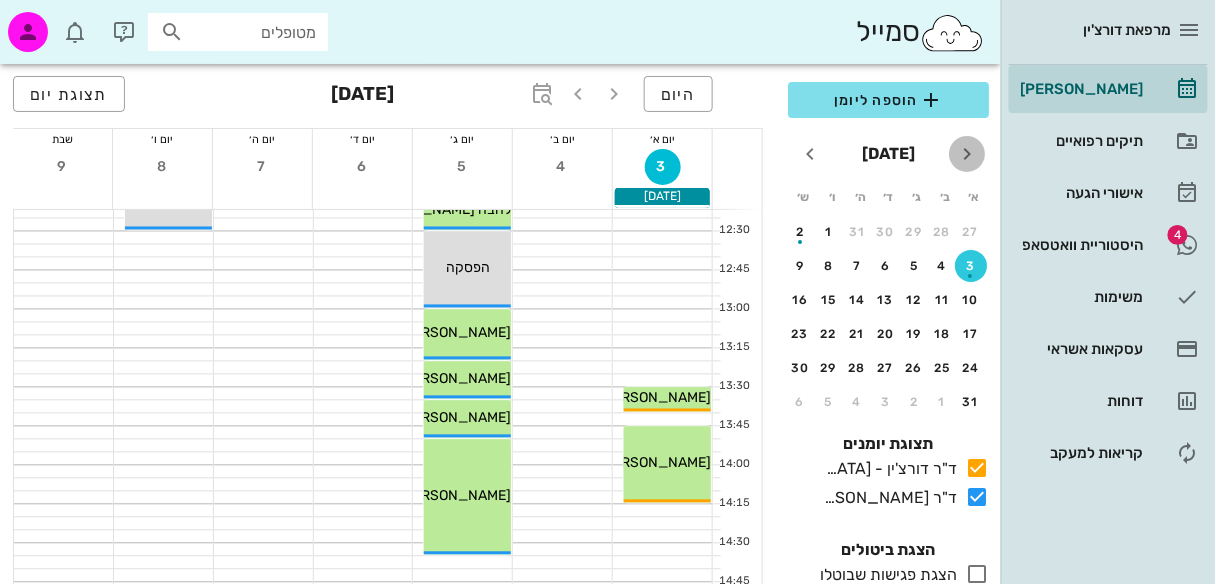 click at bounding box center (967, 154) 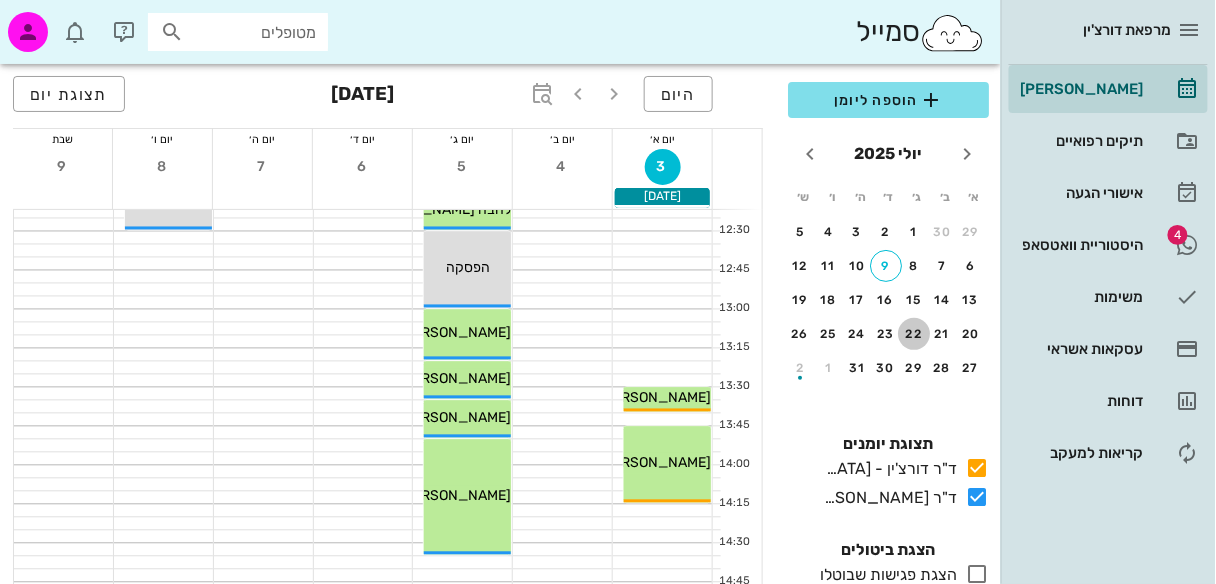 click on "22" at bounding box center [914, 334] 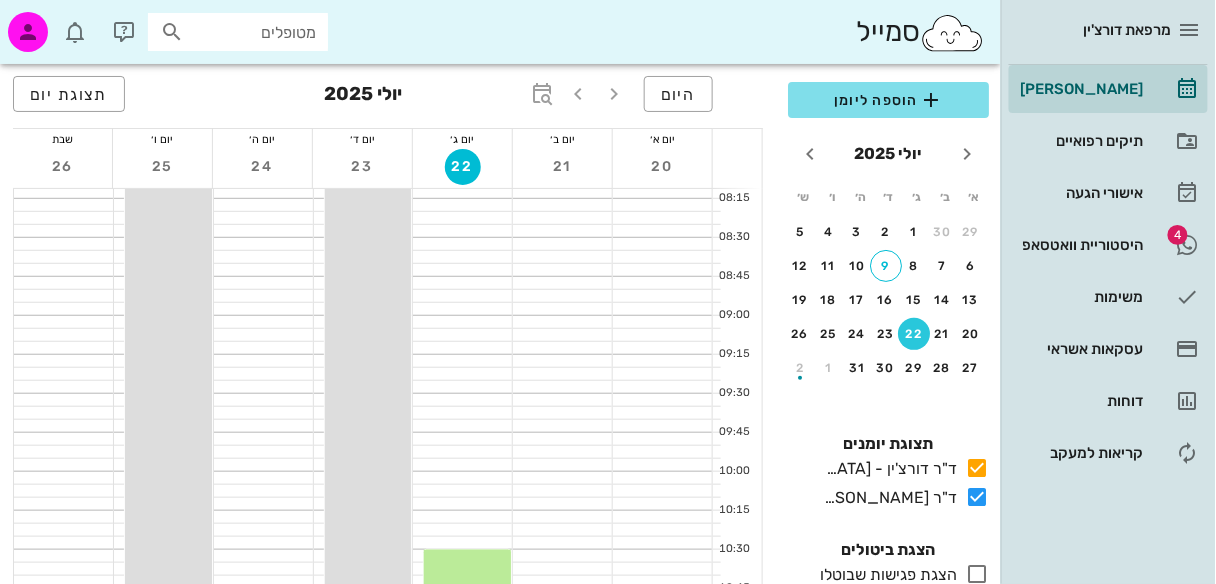 scroll, scrollTop: 0, scrollLeft: 0, axis: both 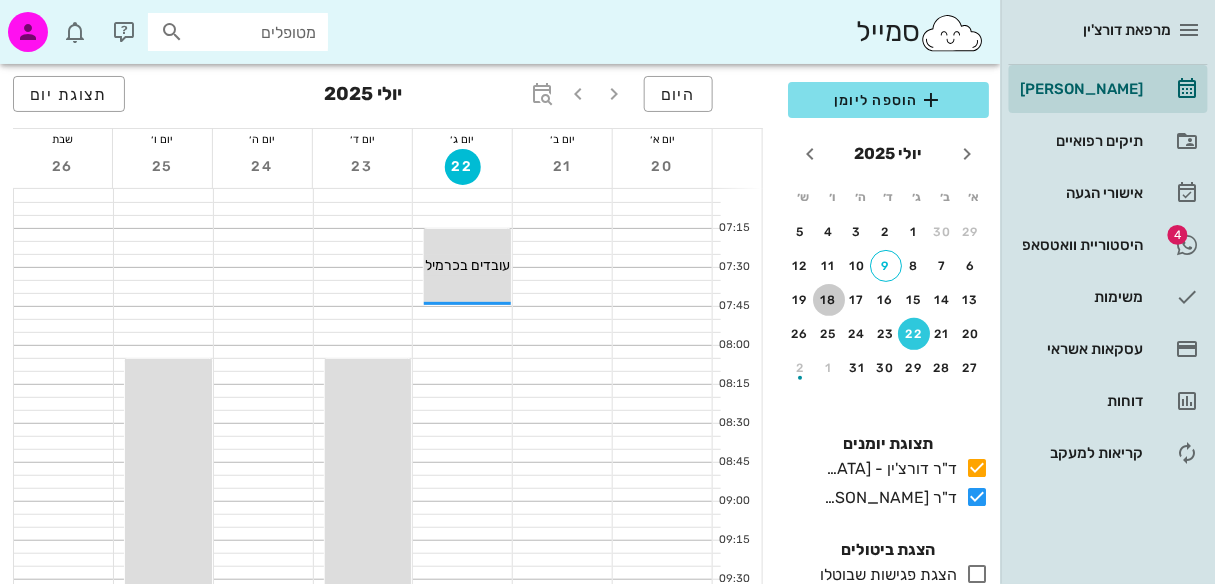 click on "18" at bounding box center (829, 300) 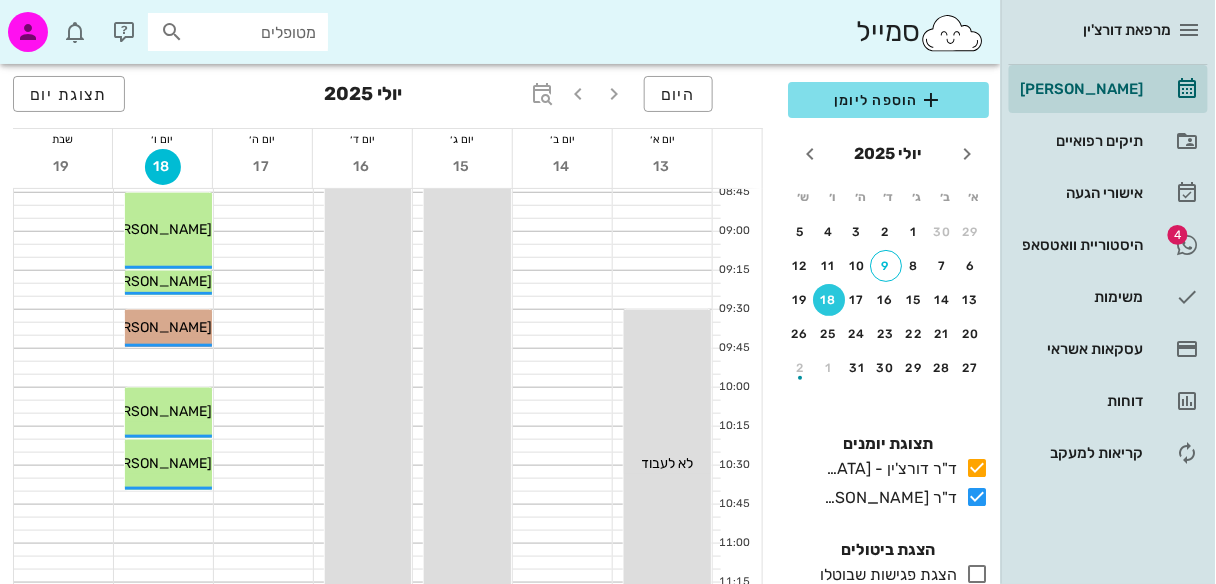scroll, scrollTop: 243, scrollLeft: 0, axis: vertical 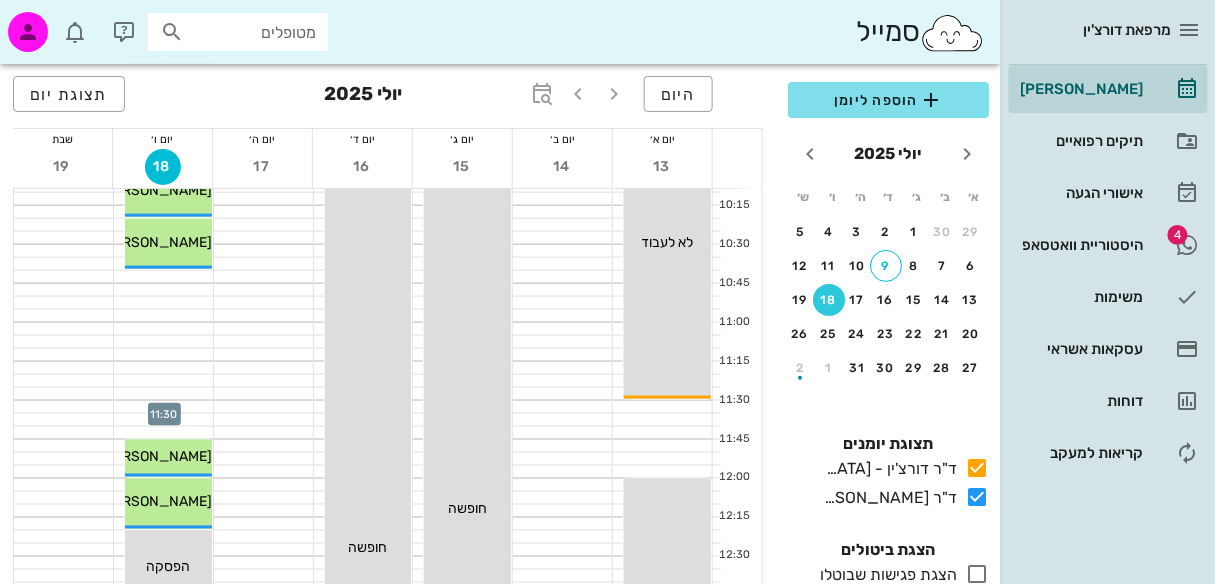 click at bounding box center (163, 407) 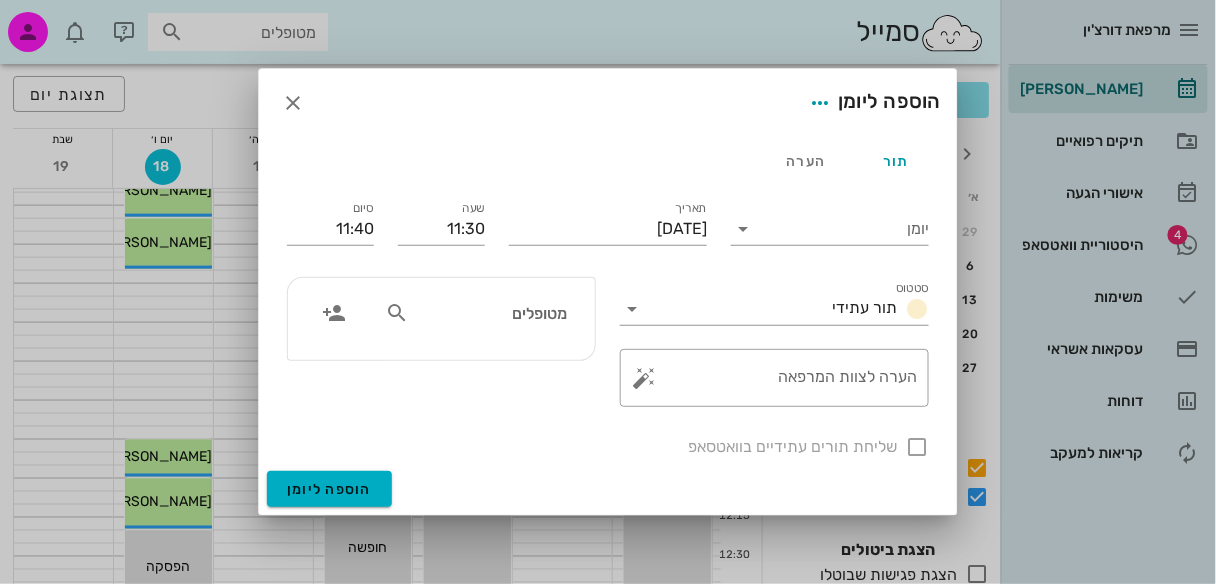 click at bounding box center (608, 292) 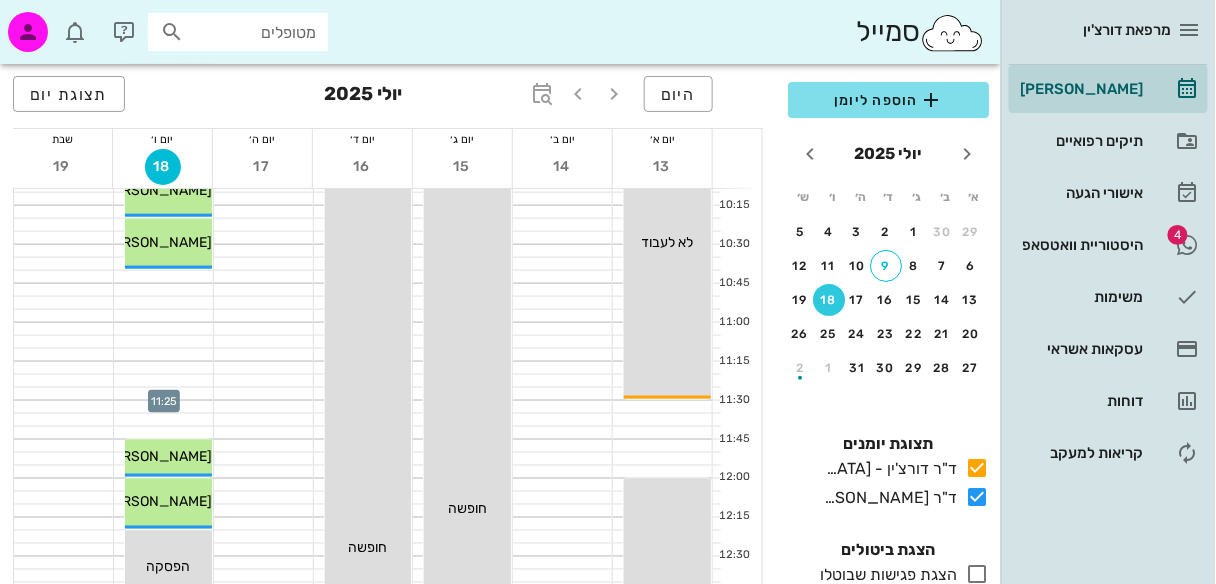 click at bounding box center (163, 394) 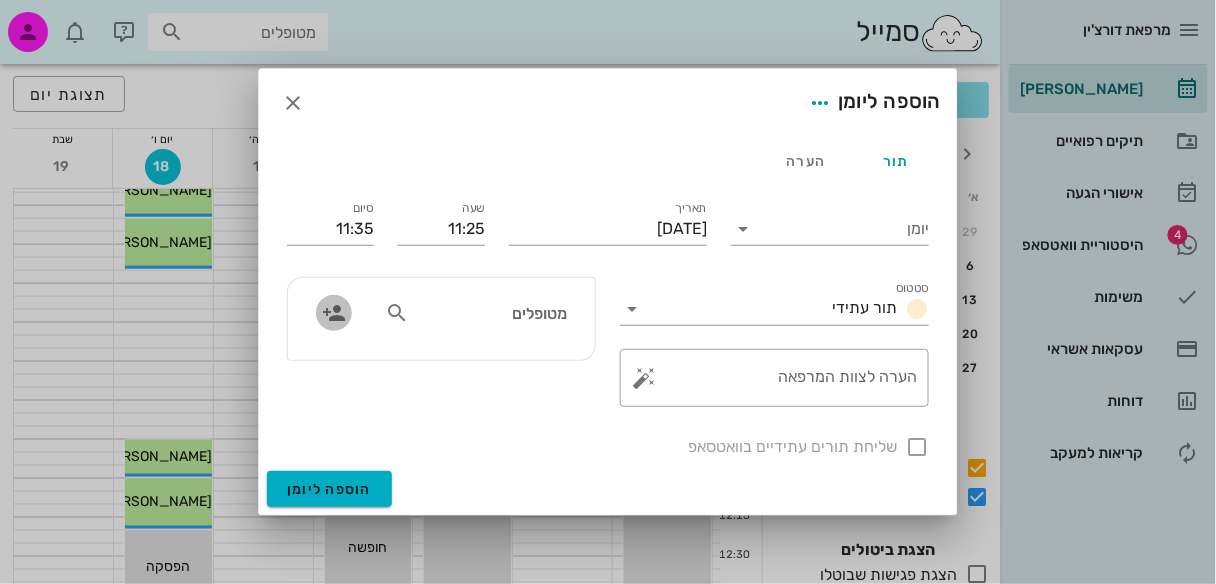 click at bounding box center [334, 313] 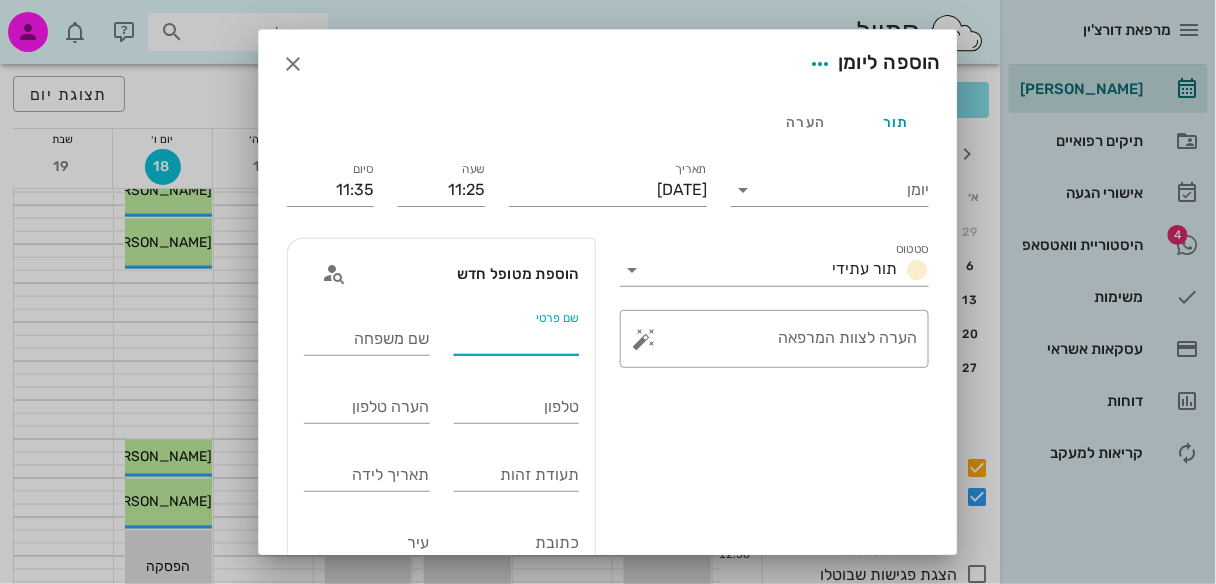 click on "שם פרטי" at bounding box center [517, 339] 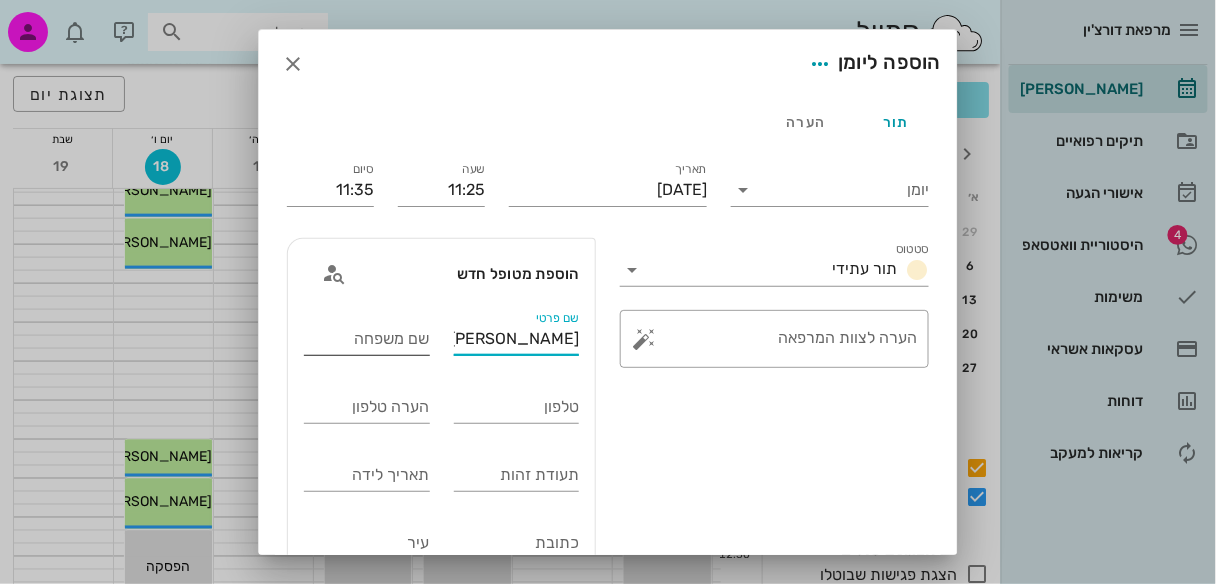 type on "שיראל" 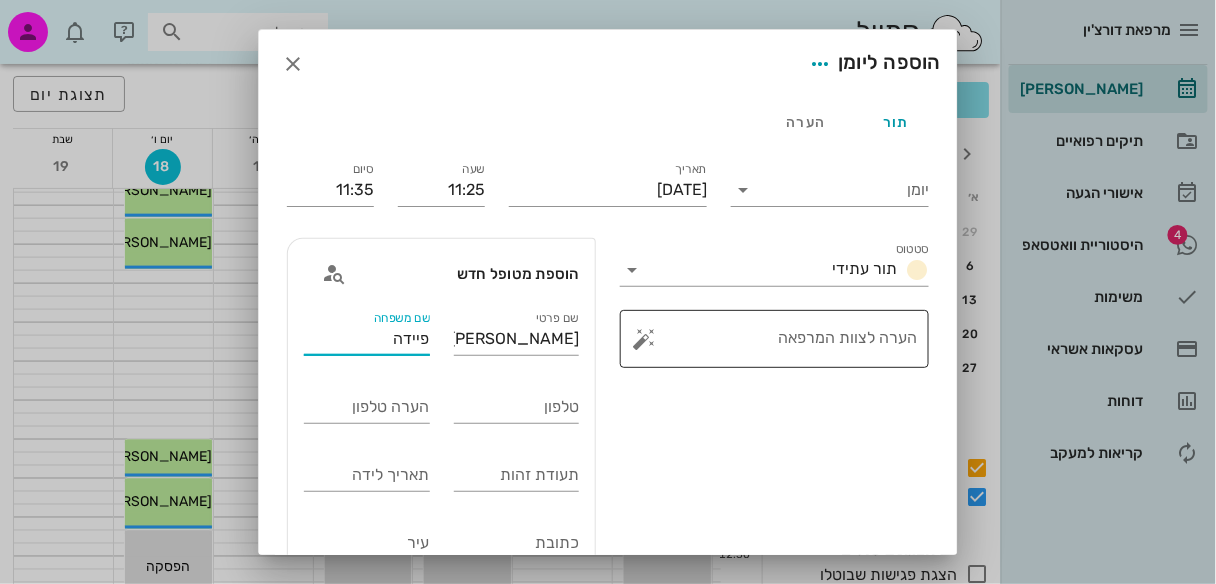 type on "פיידה" 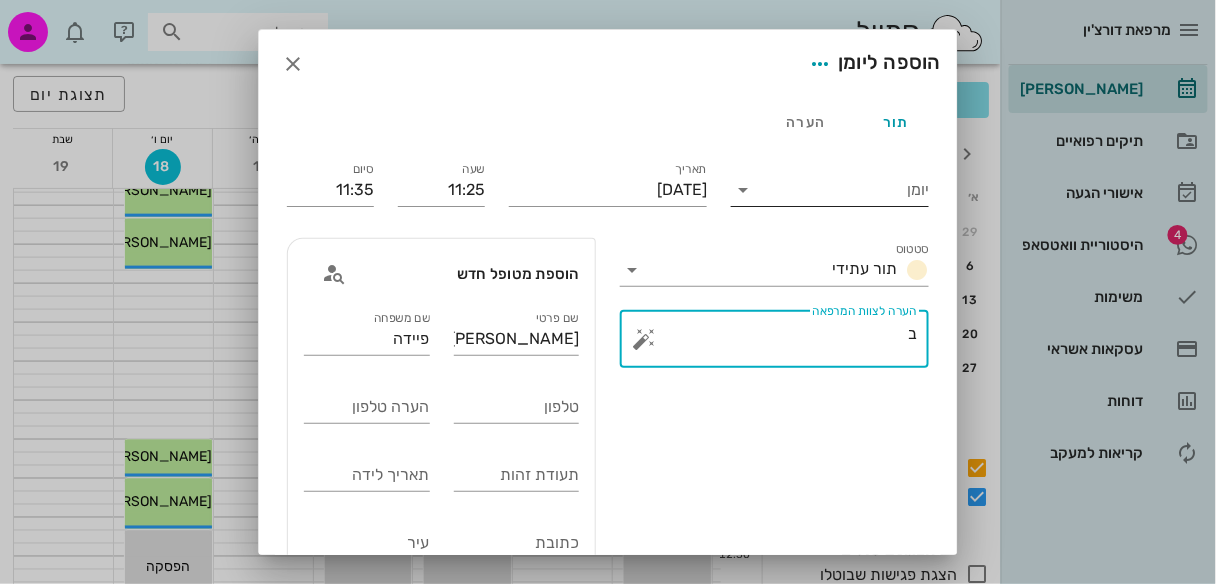 click at bounding box center (743, 190) 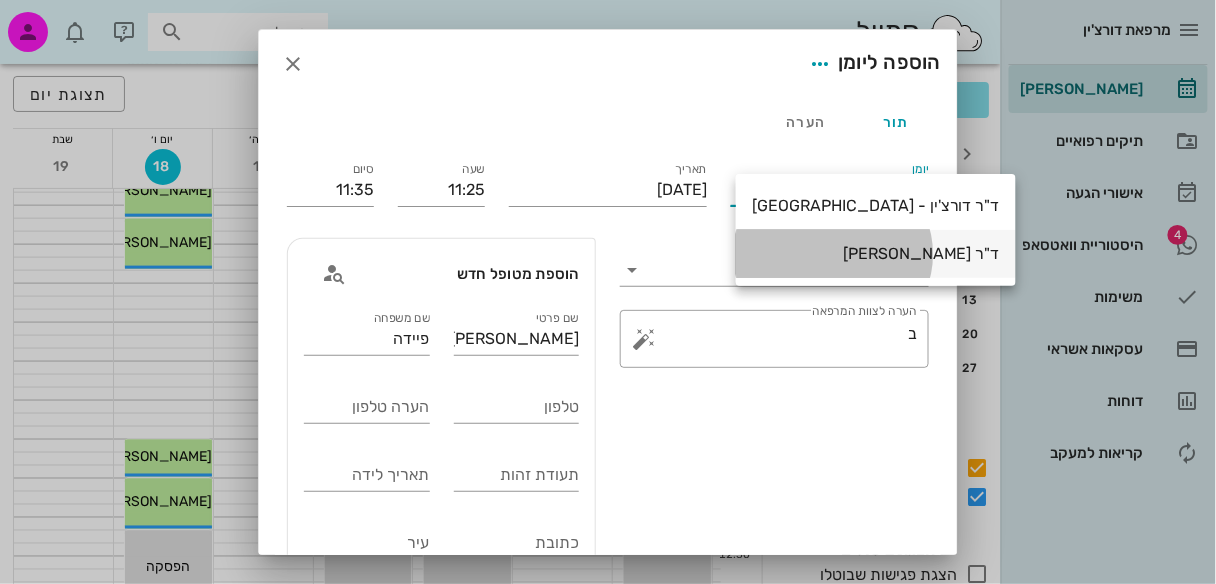 click on "ד"ר [PERSON_NAME]" at bounding box center [876, 253] 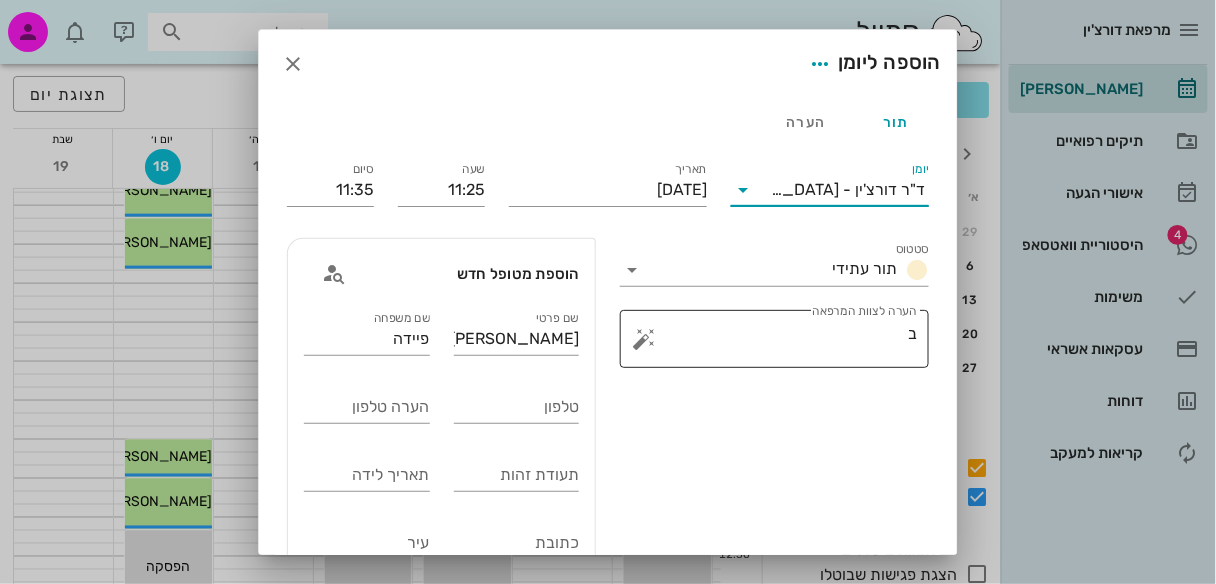 click on "ב" at bounding box center [782, 344] 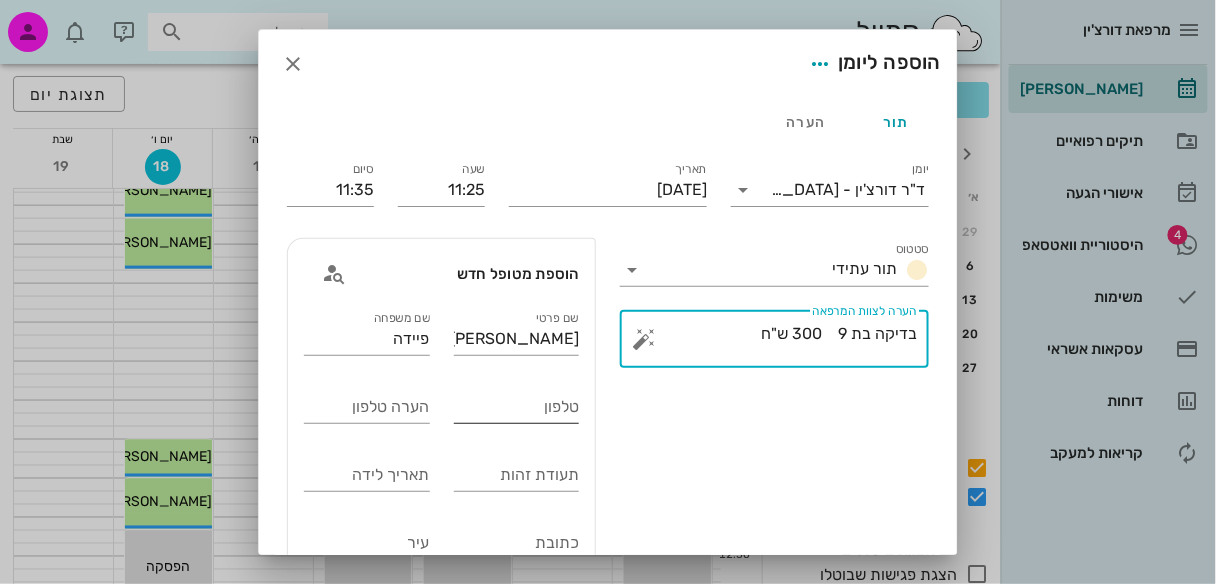 type on "בדיקה בת 9    300 ש"ח" 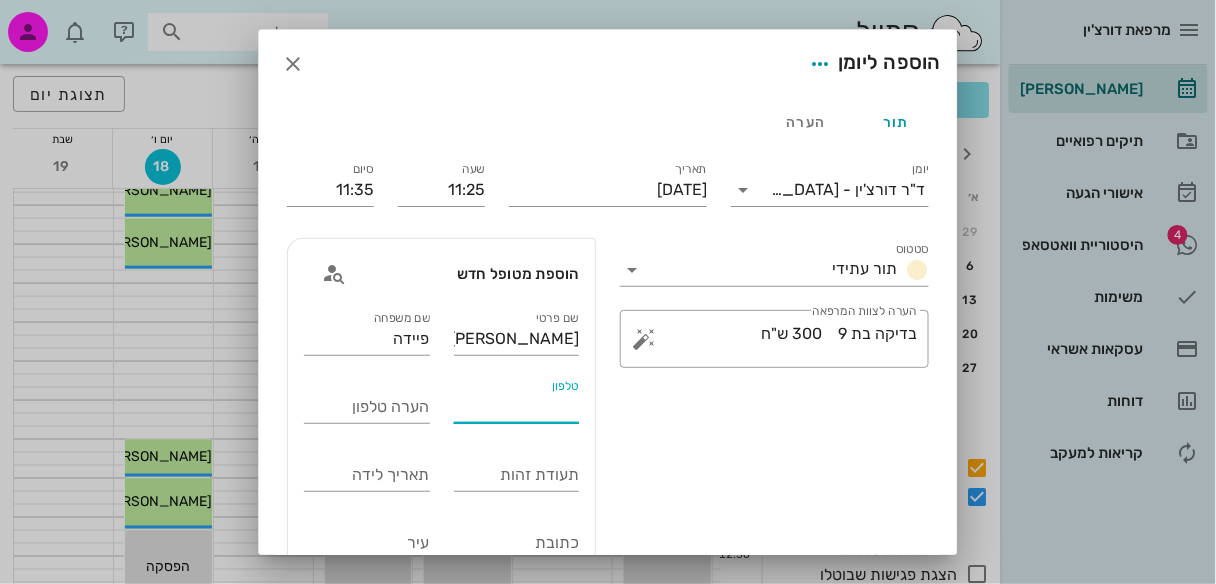 click on "טלפון" at bounding box center (517, 407) 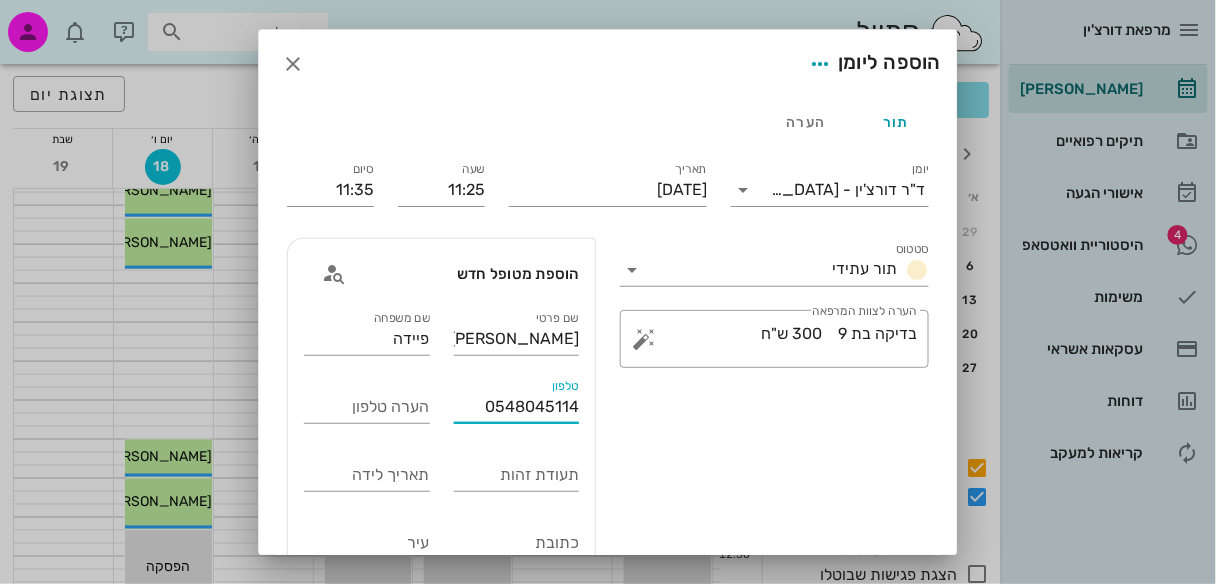 type on "0548045114" 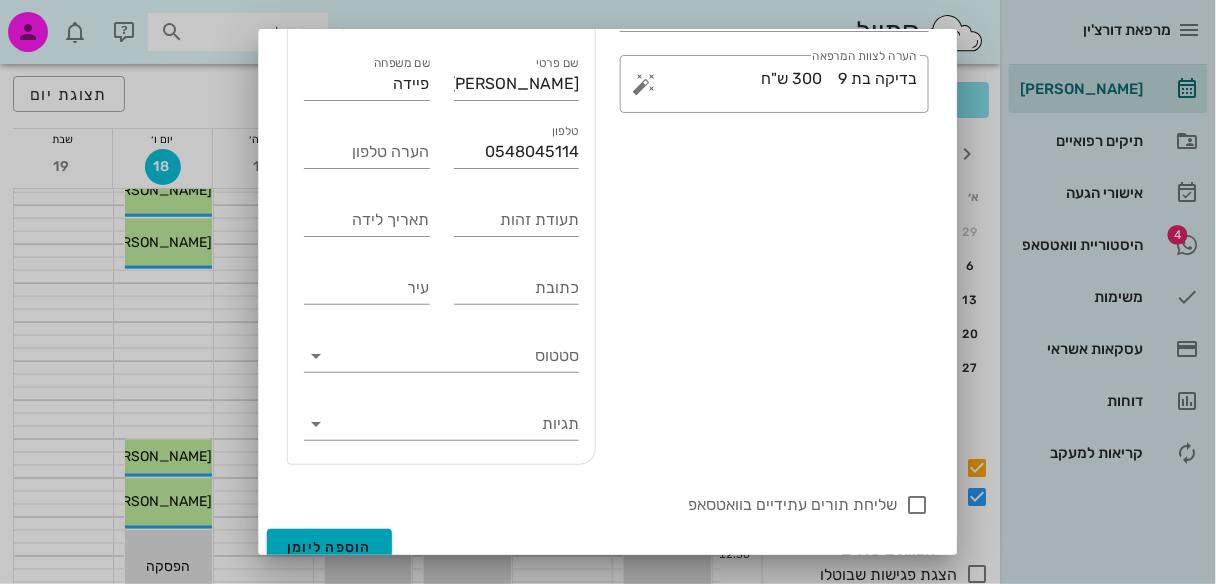 scroll, scrollTop: 273, scrollLeft: 0, axis: vertical 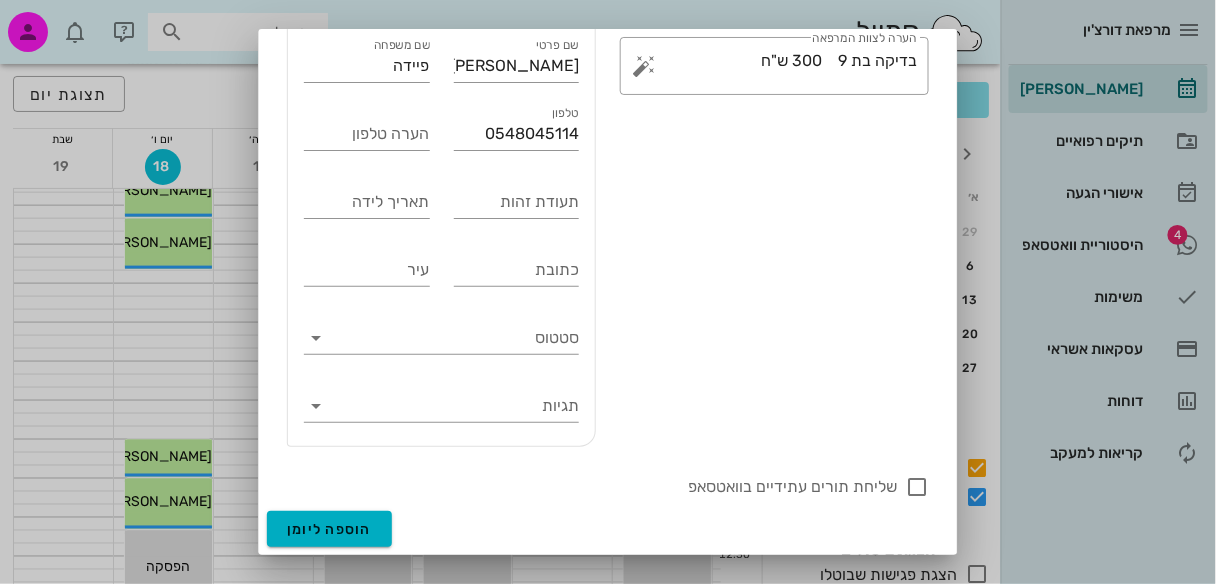 drag, startPoint x: 839, startPoint y: 225, endPoint x: 698, endPoint y: 327, distance: 174.02586 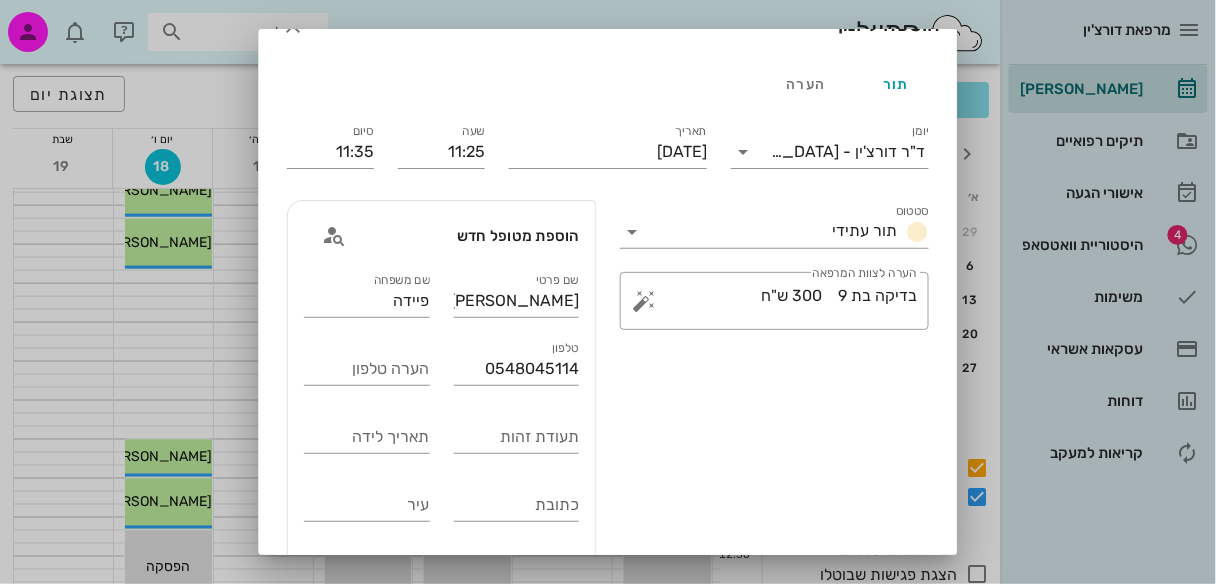 scroll, scrollTop: 0, scrollLeft: 0, axis: both 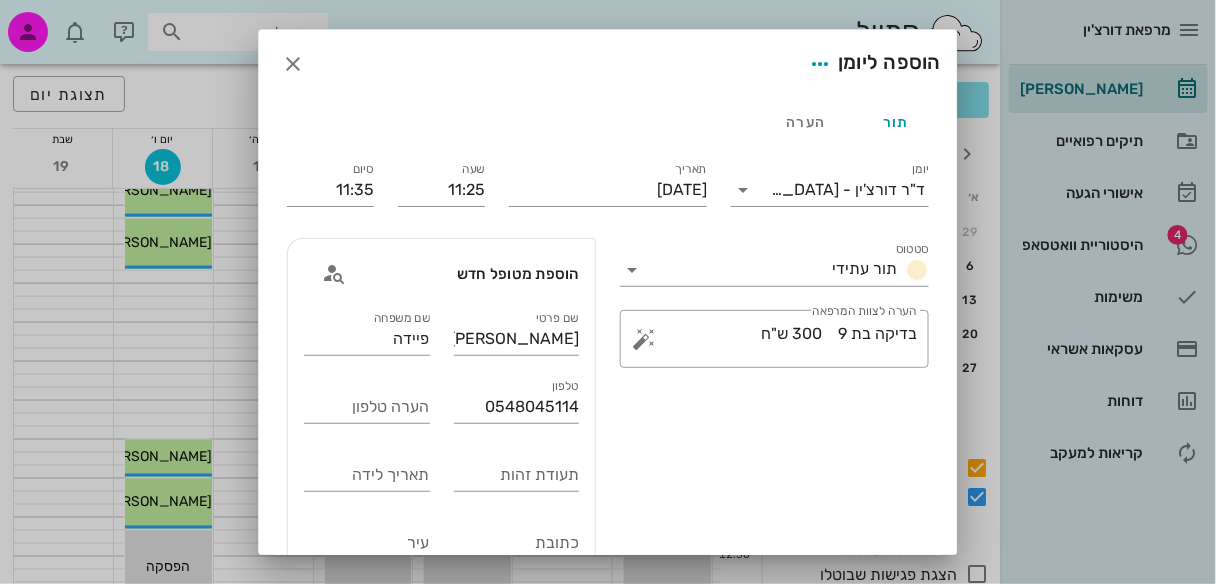 click at bounding box center (743, 190) 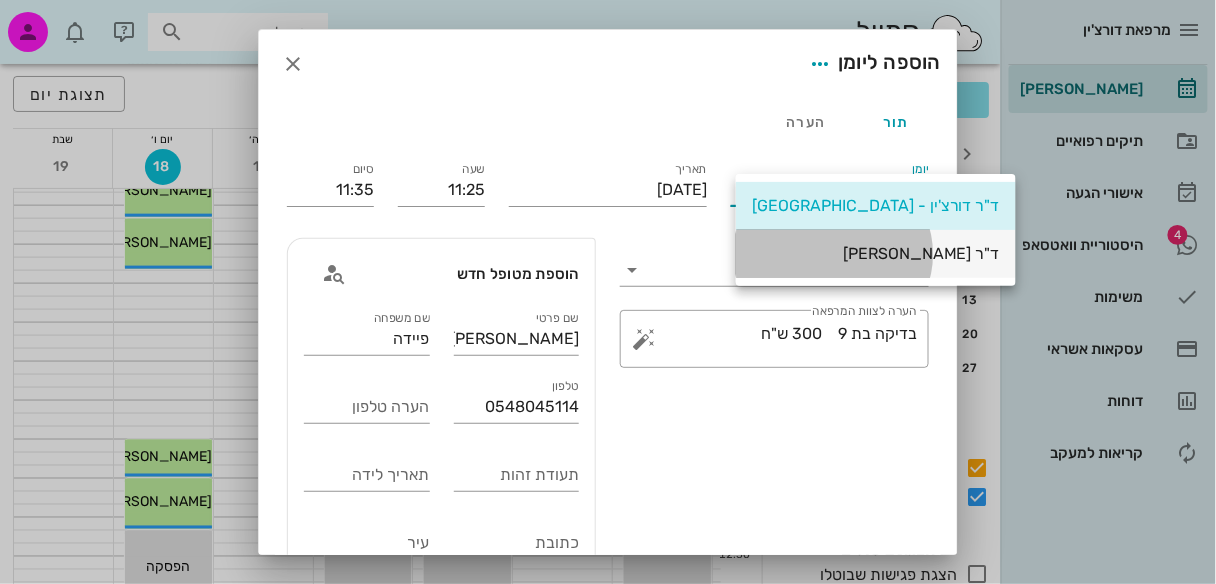 click on "ד"ר [PERSON_NAME]" at bounding box center [876, 253] 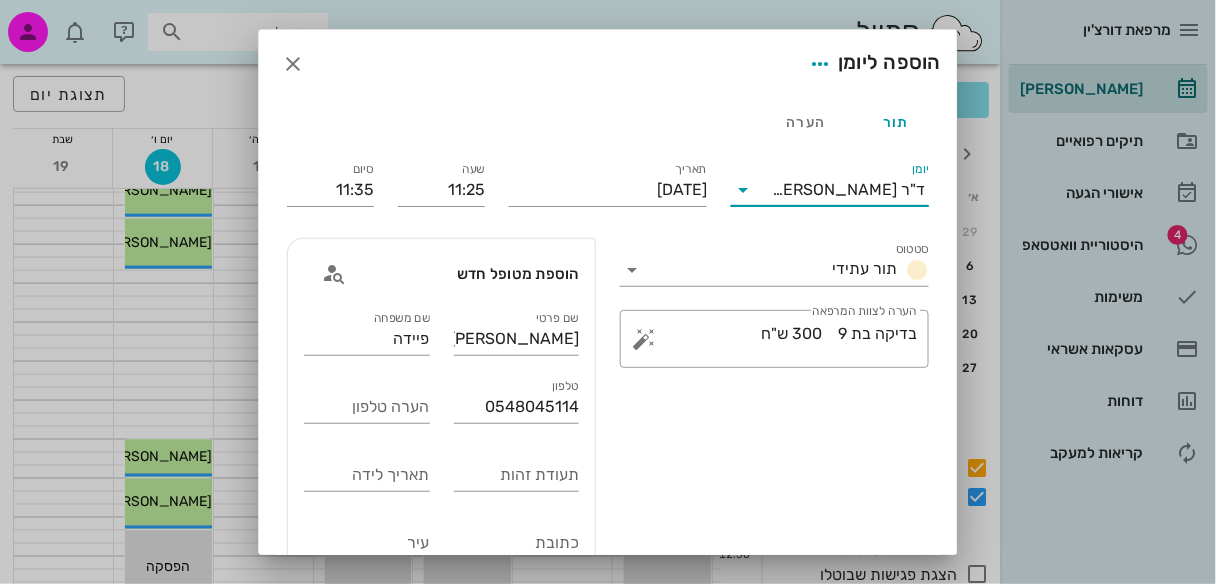 click at bounding box center [608, 292] 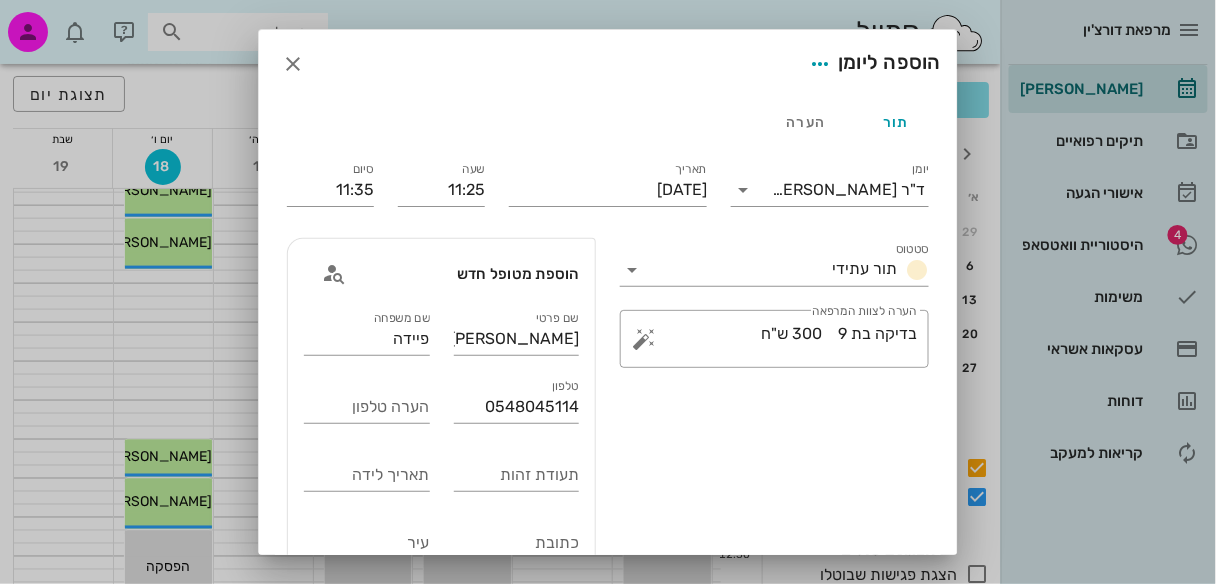 click at bounding box center (608, 292) 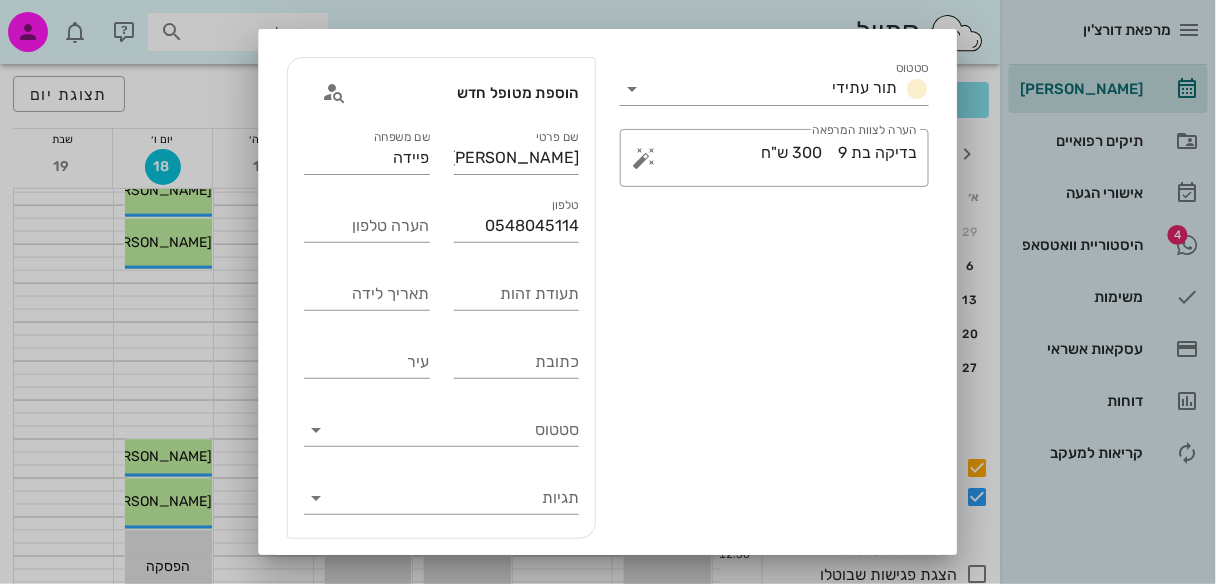 scroll, scrollTop: 273, scrollLeft: 0, axis: vertical 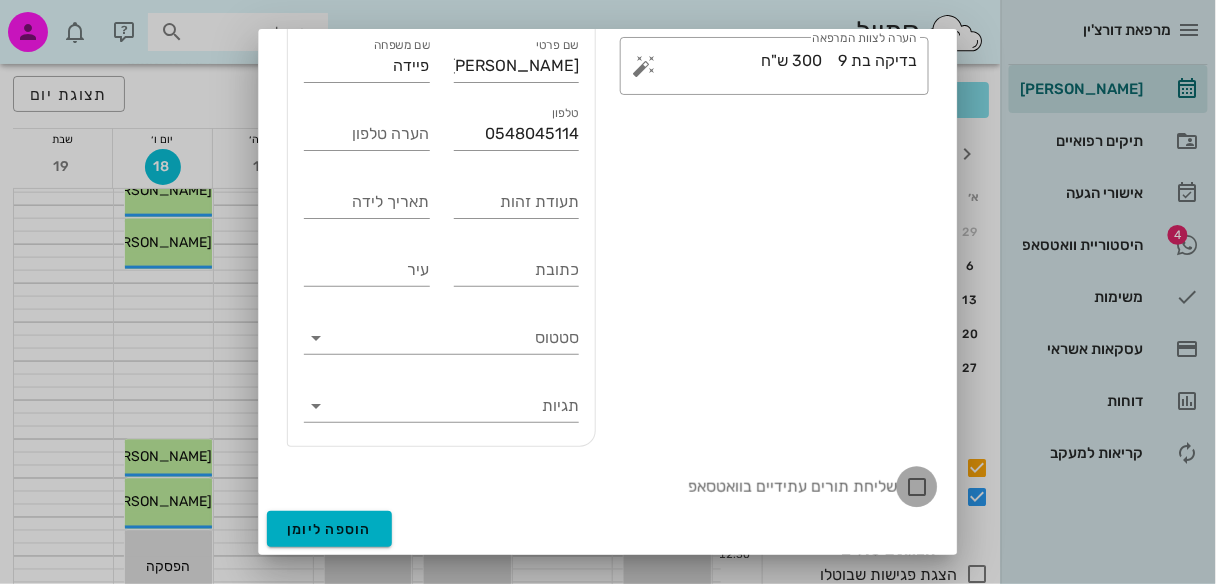 click at bounding box center [917, 487] 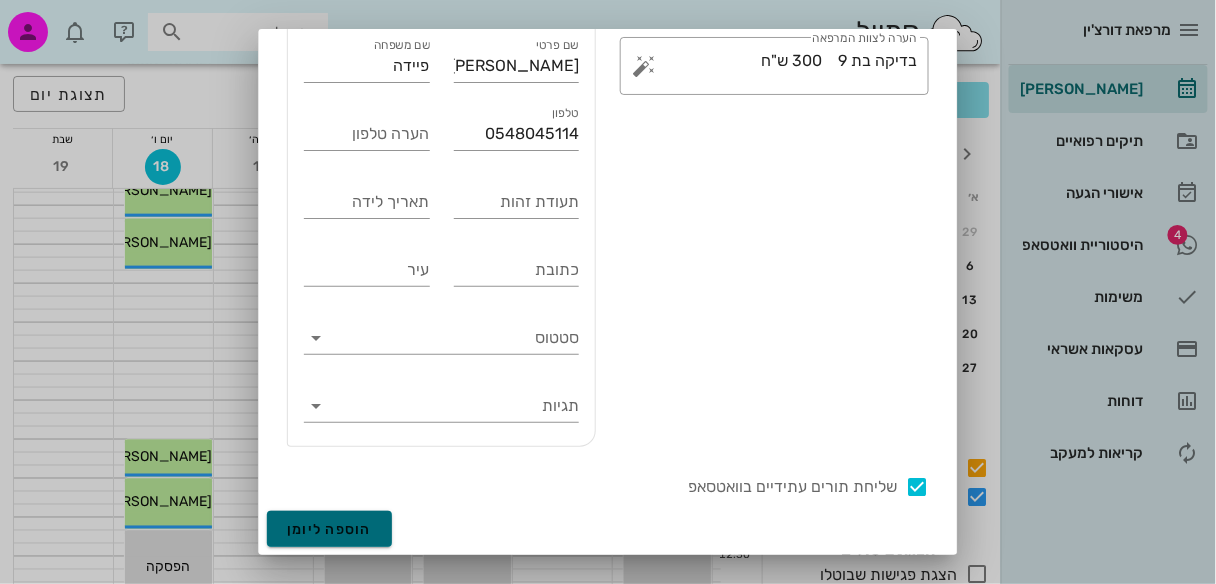 click on "הוספה ליומן" at bounding box center (329, 529) 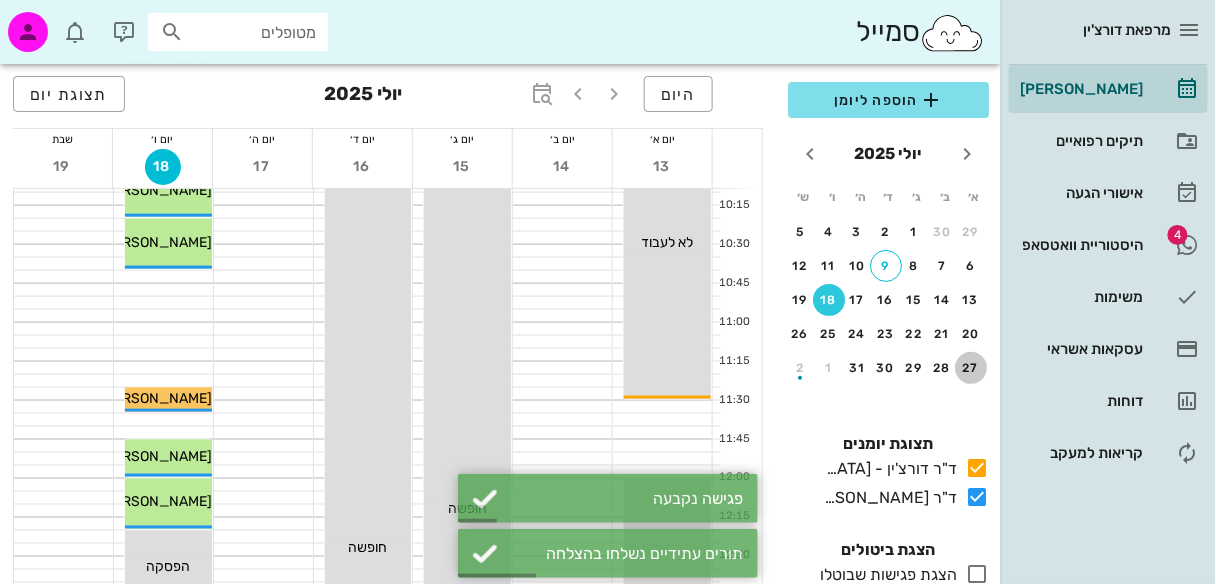 click on "27" at bounding box center (971, 368) 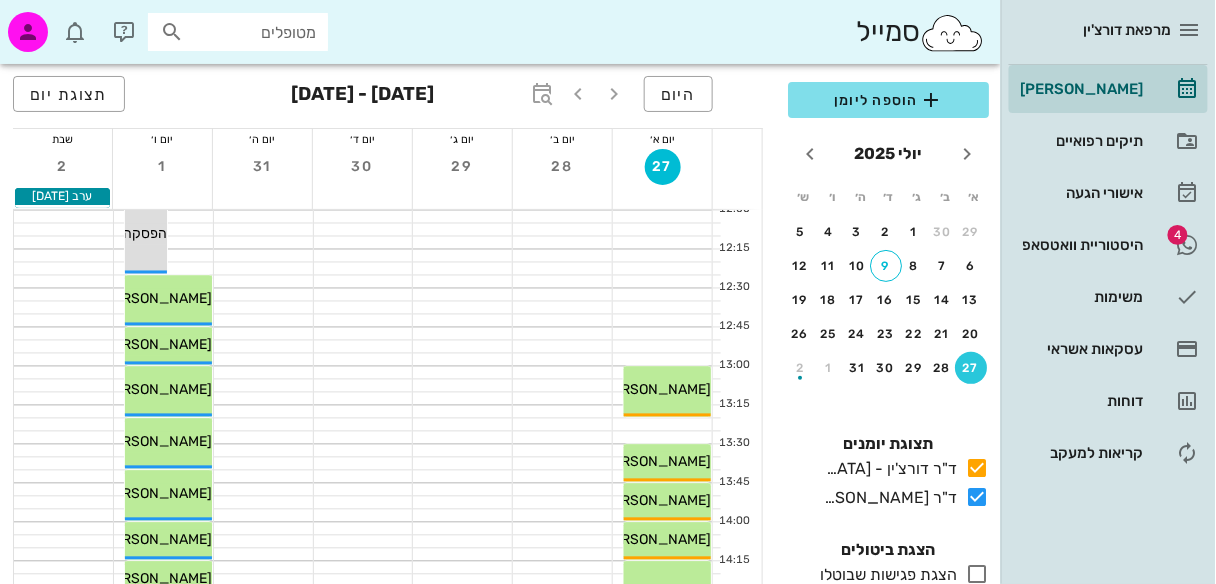 scroll, scrollTop: 751, scrollLeft: 0, axis: vertical 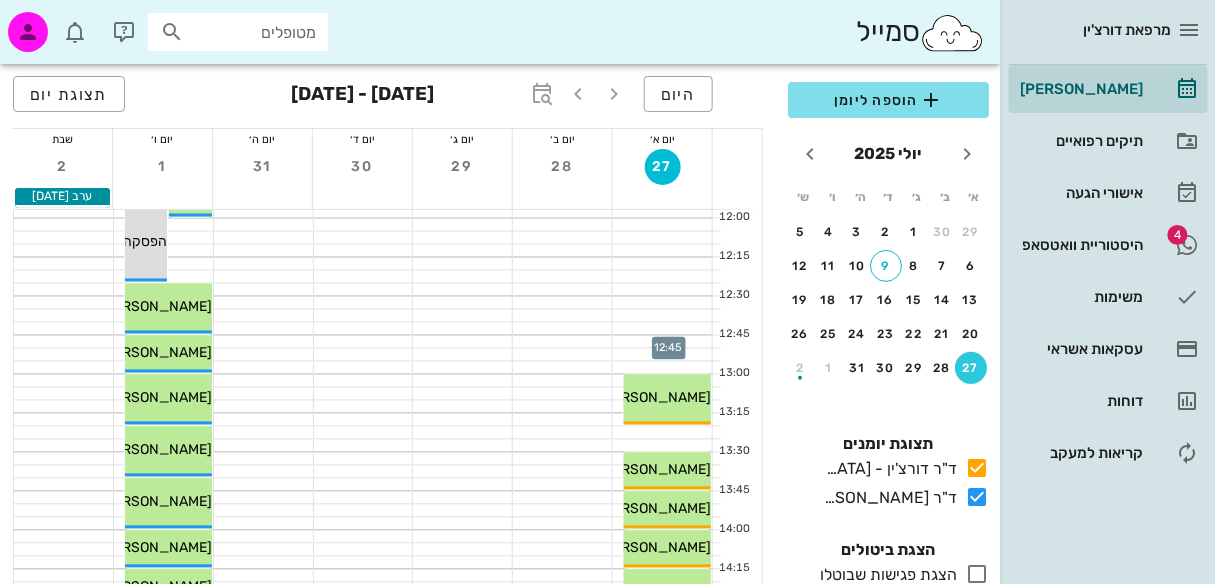click at bounding box center [662, 342] 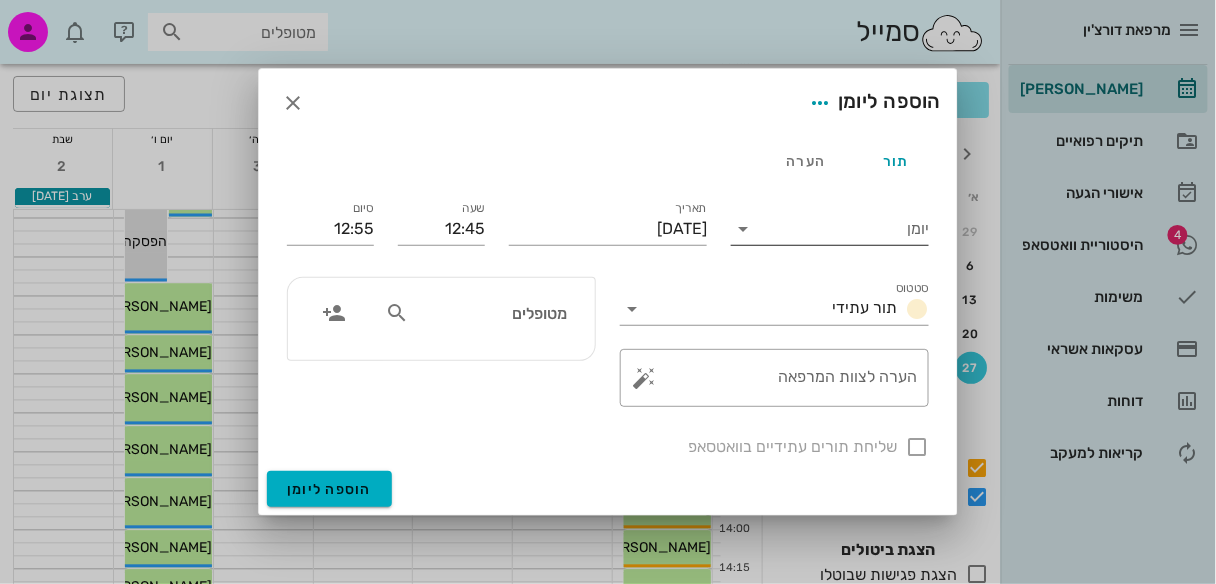 click at bounding box center (743, 229) 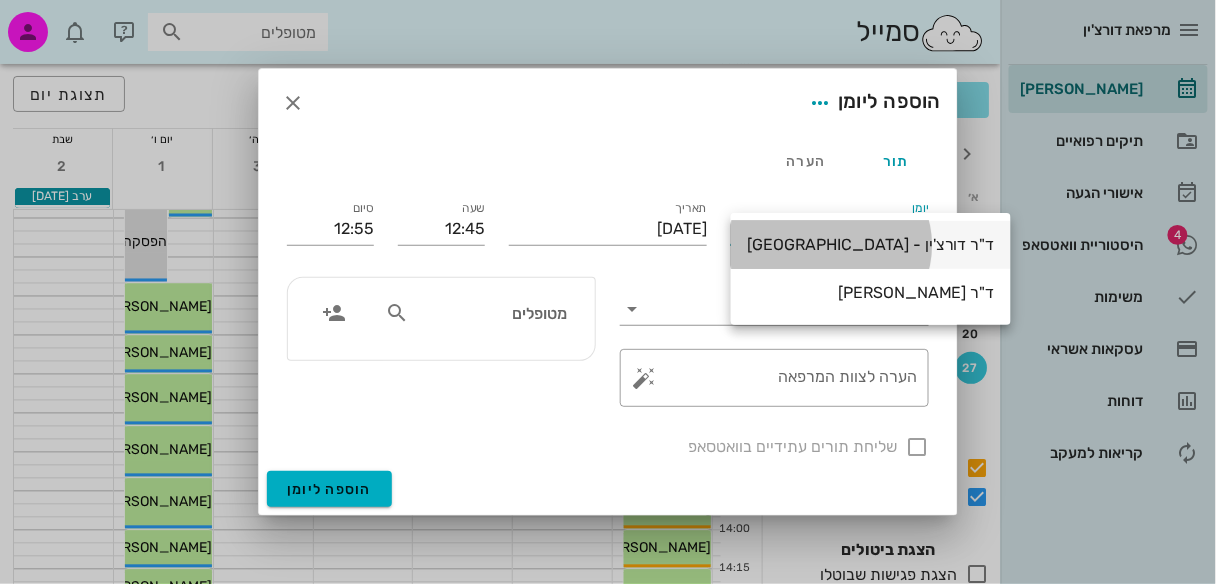 click on "ד"ר דורצ'ין - [GEOGRAPHIC_DATA]" at bounding box center (871, 244) 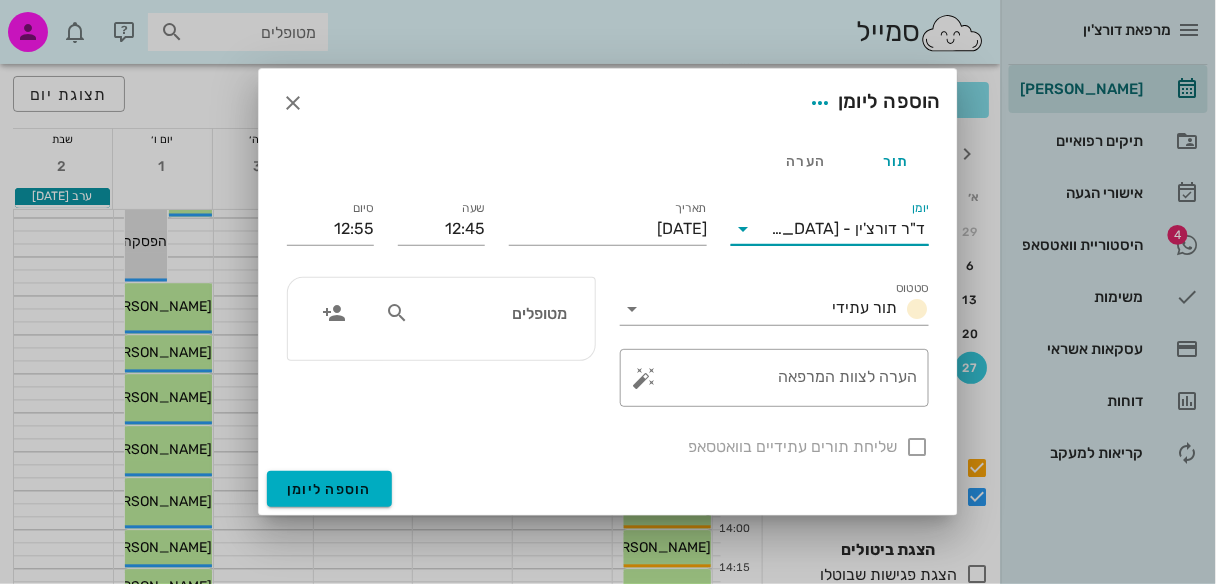 click at bounding box center [397, 313] 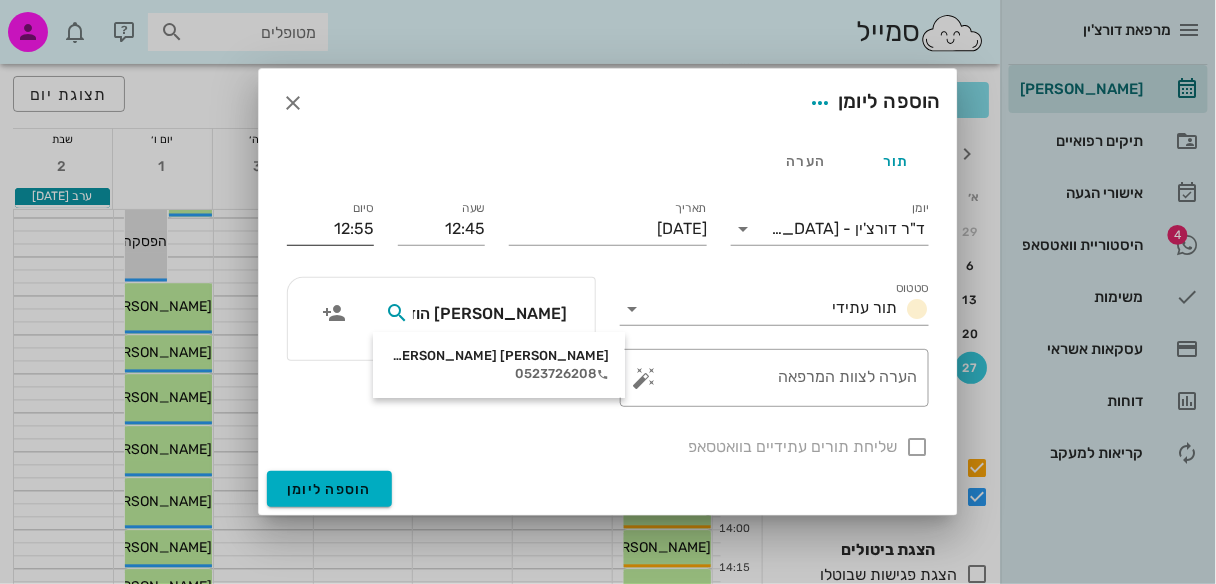 type on "מורן הוד" 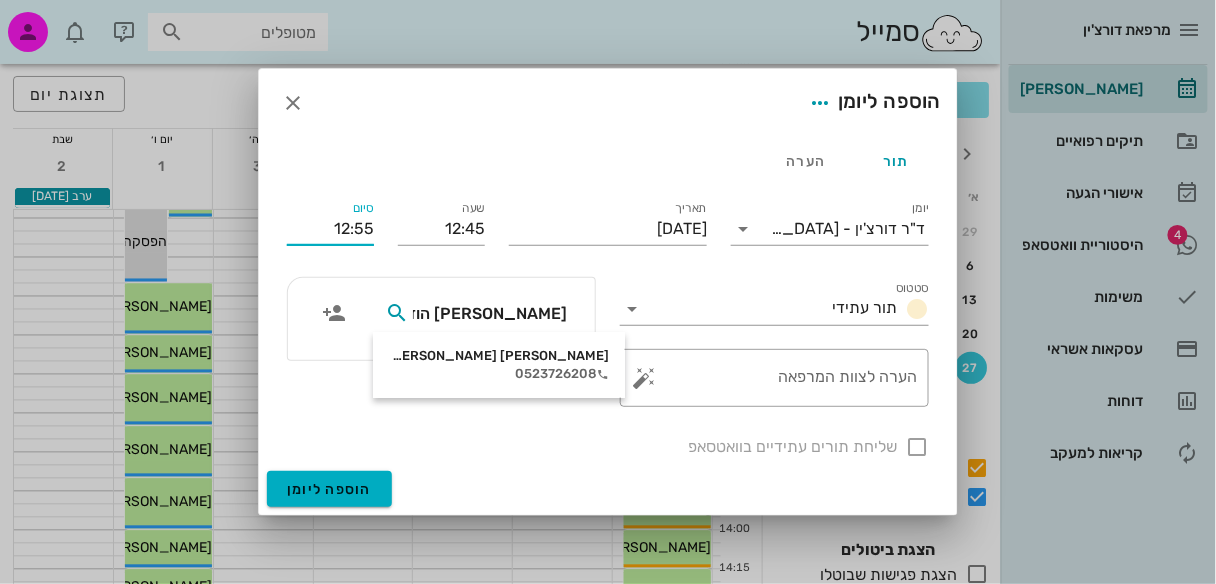 type 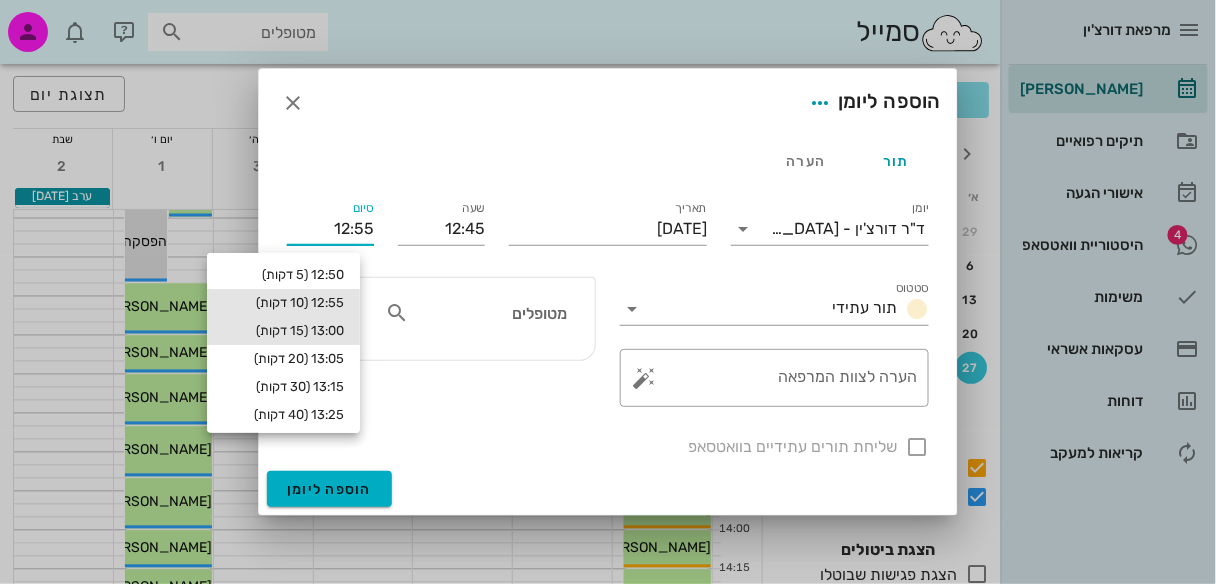 drag, startPoint x: 299, startPoint y: 332, endPoint x: 311, endPoint y: 333, distance: 12.0415945 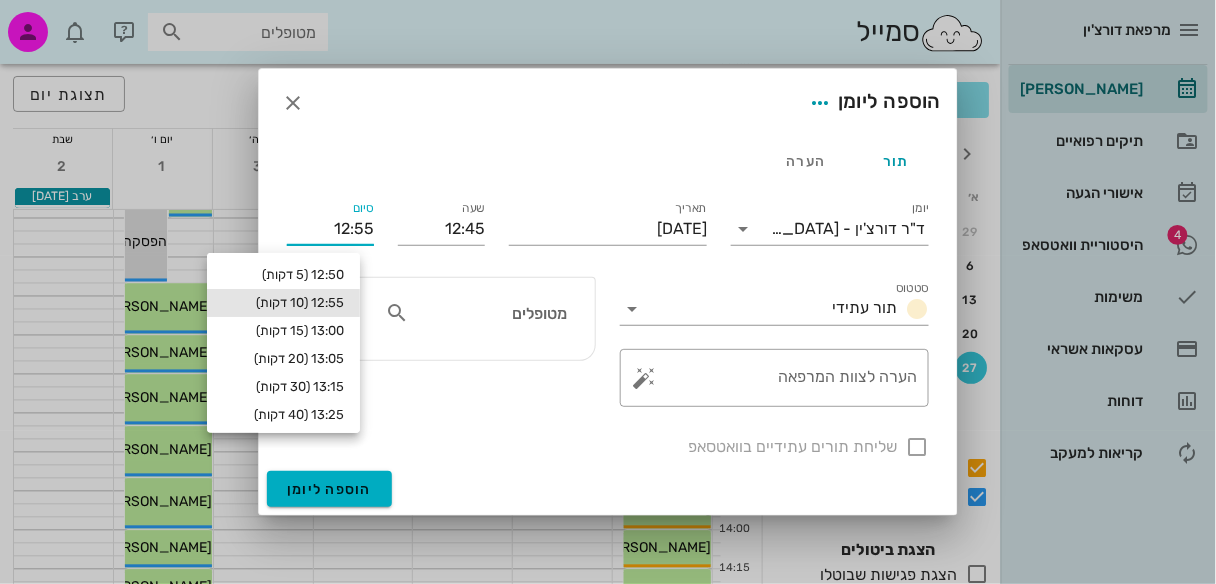 type on "13:00" 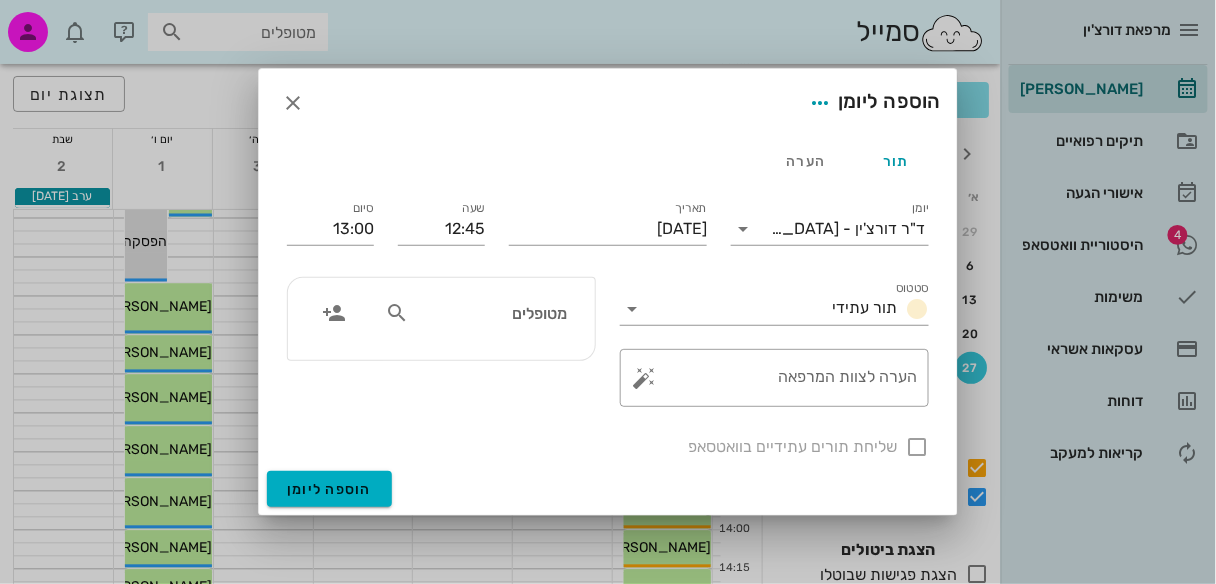 click on "מטופלים" at bounding box center (476, 319) 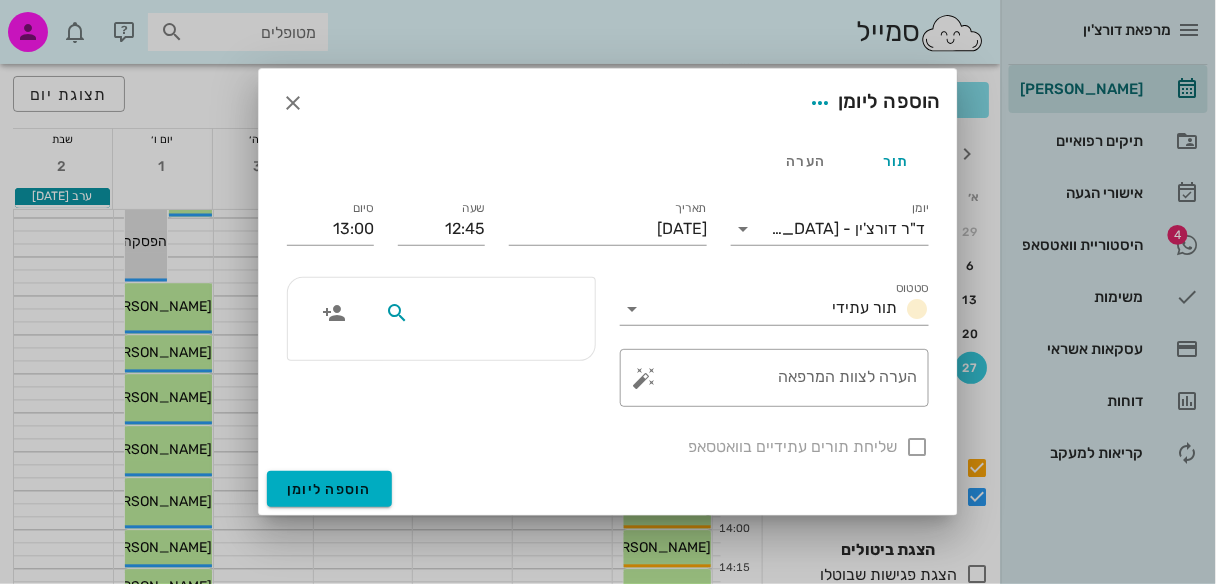 drag, startPoint x: 564, startPoint y: 316, endPoint x: 588, endPoint y: 324, distance: 25.298222 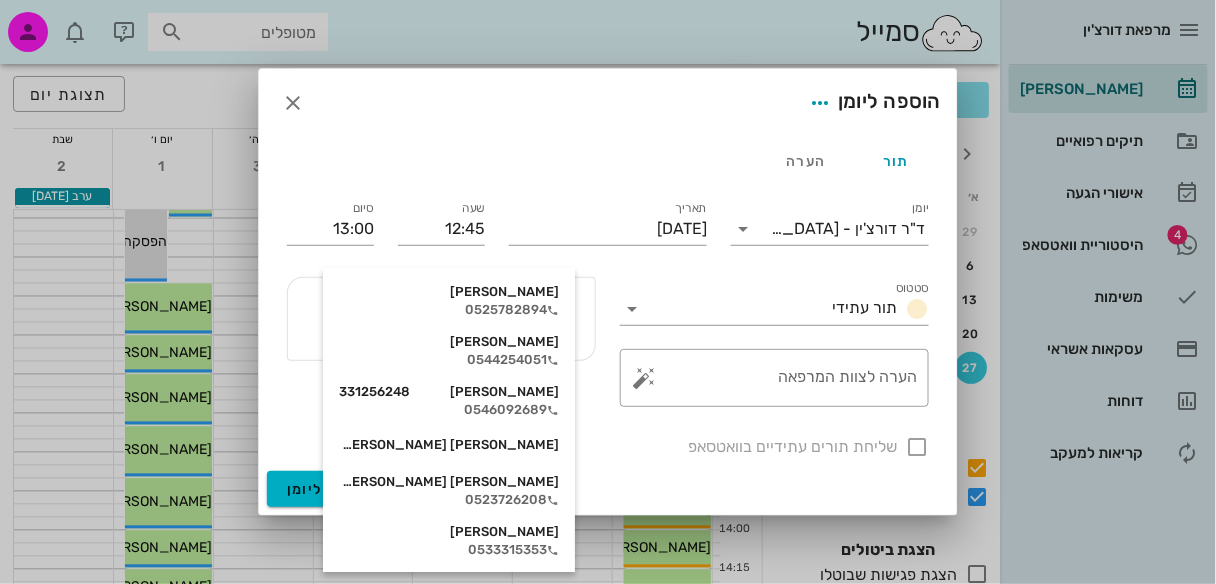 type on "מורן" 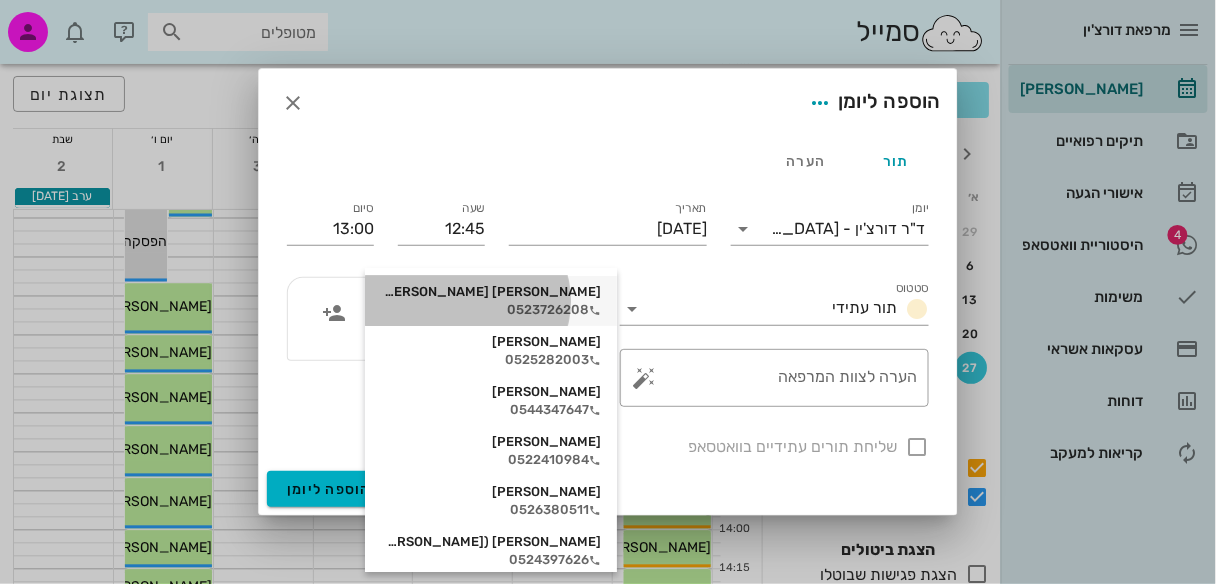 click on "0523726208" at bounding box center [491, 310] 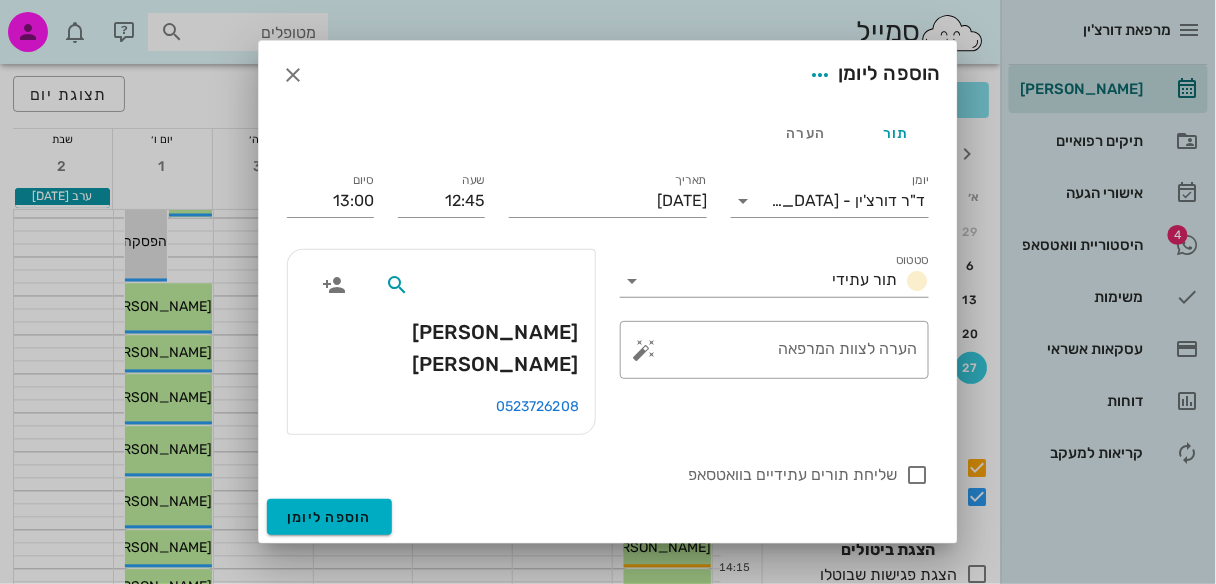 click at bounding box center [490, 285] 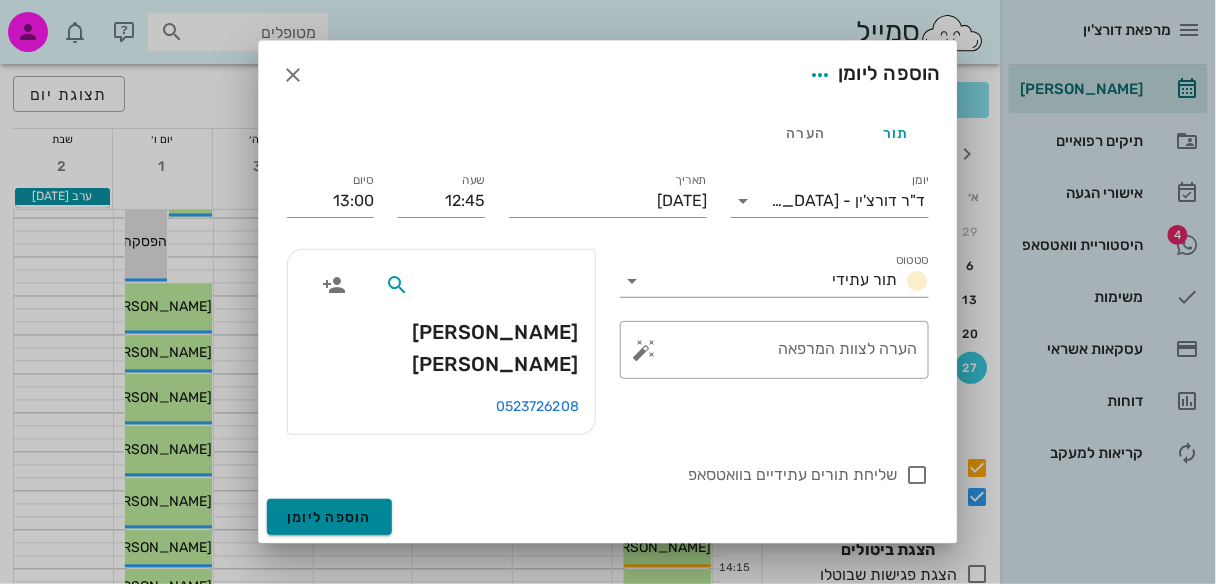 click on "הוספה ליומן" at bounding box center (329, 517) 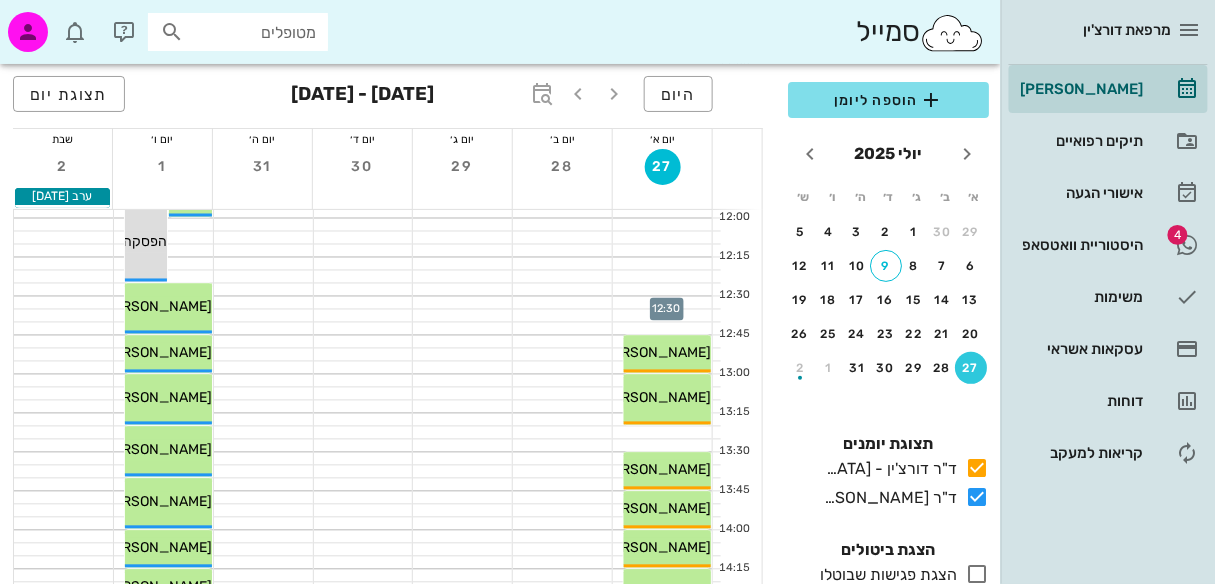 click at bounding box center [662, 303] 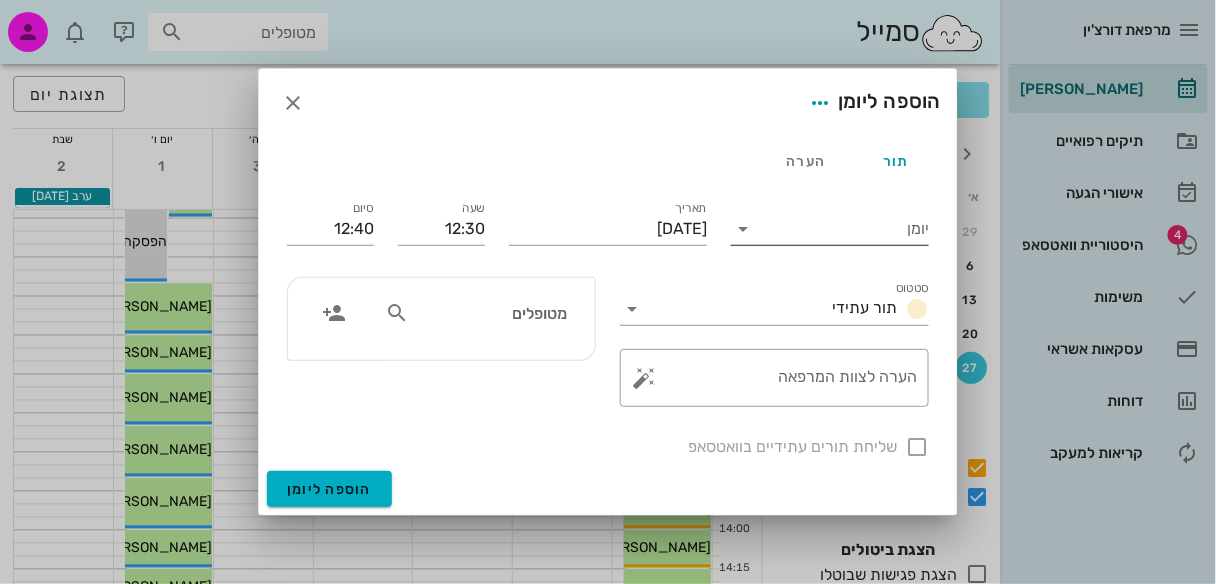 click at bounding box center (743, 229) 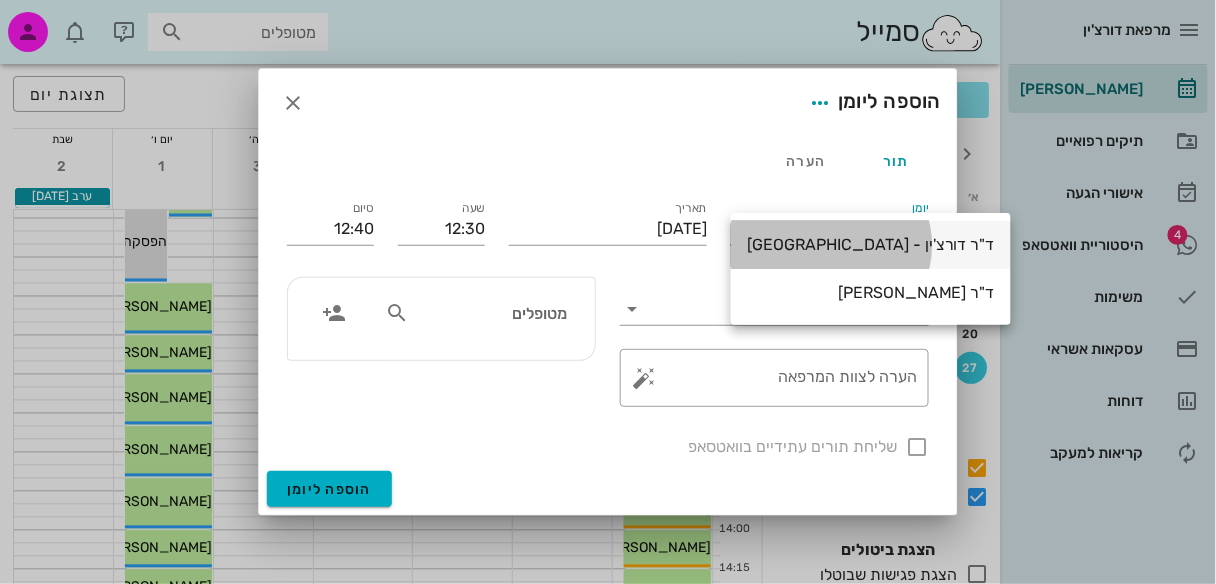 click on "ד"ר דורצ'ין - [GEOGRAPHIC_DATA]" at bounding box center [871, 244] 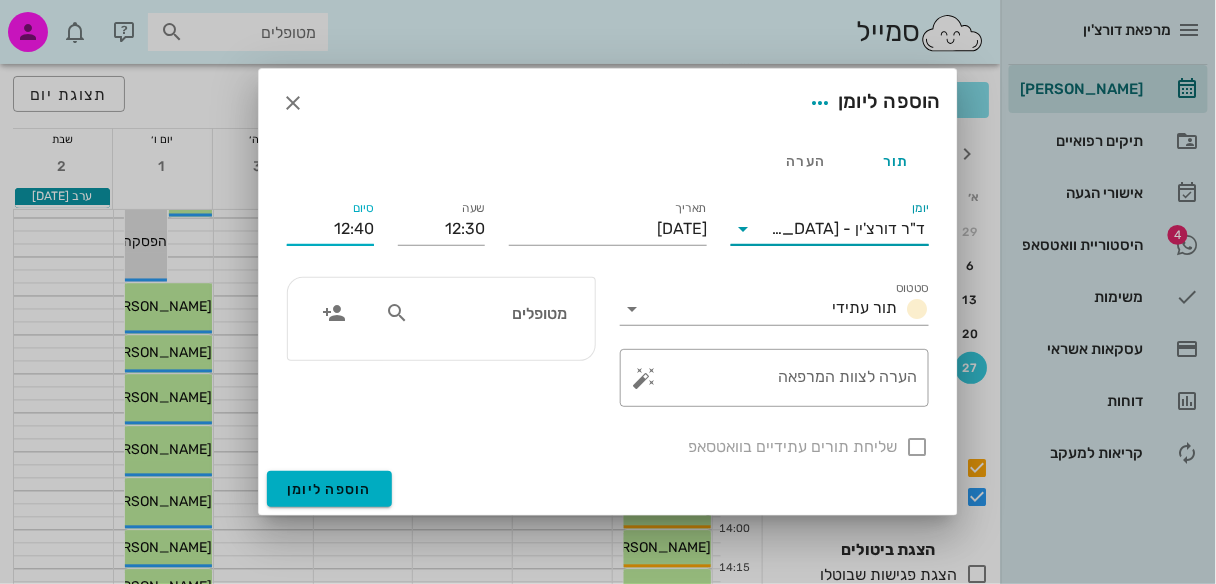 click on "12:40" at bounding box center [330, 229] 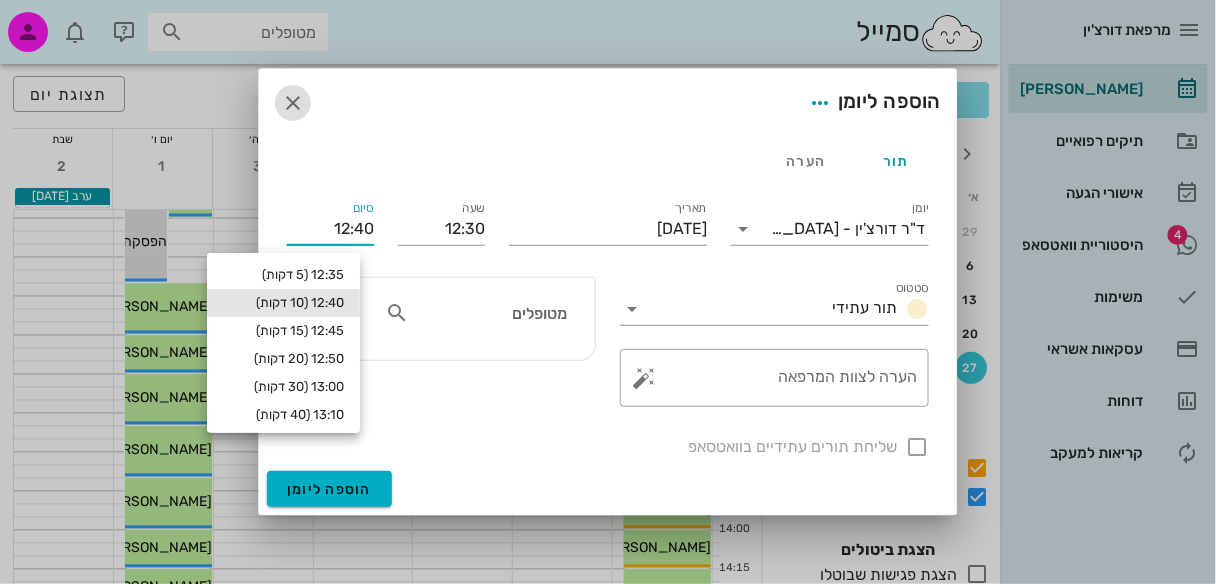 click at bounding box center (293, 103) 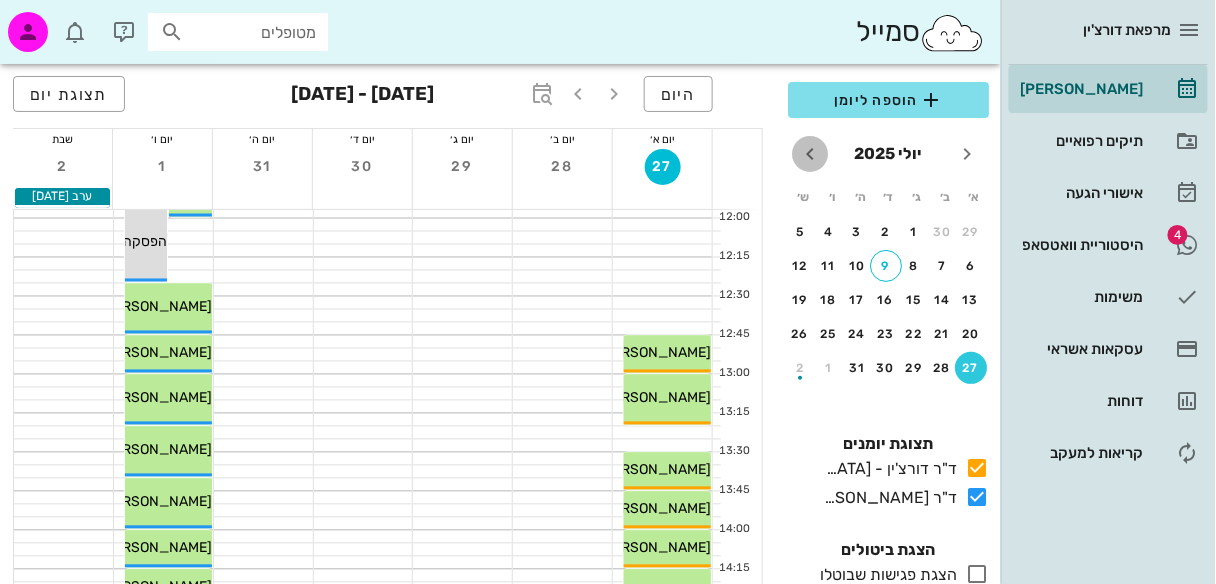 drag, startPoint x: 816, startPoint y: 151, endPoint x: 817, endPoint y: 174, distance: 23.021729 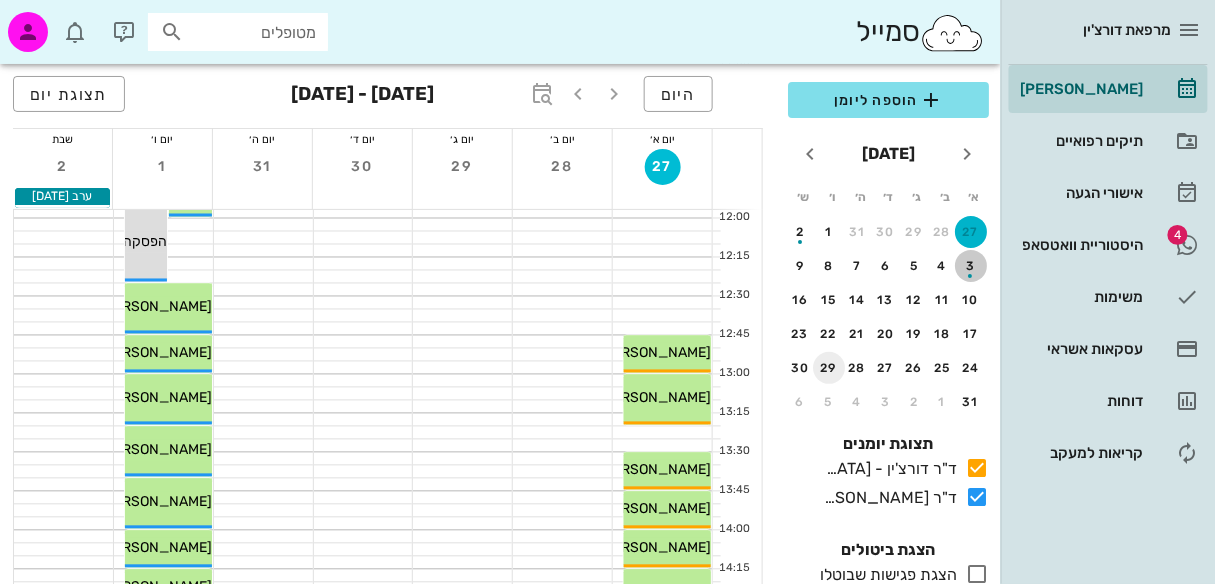 drag, startPoint x: 970, startPoint y: 271, endPoint x: 829, endPoint y: 354, distance: 163.6154 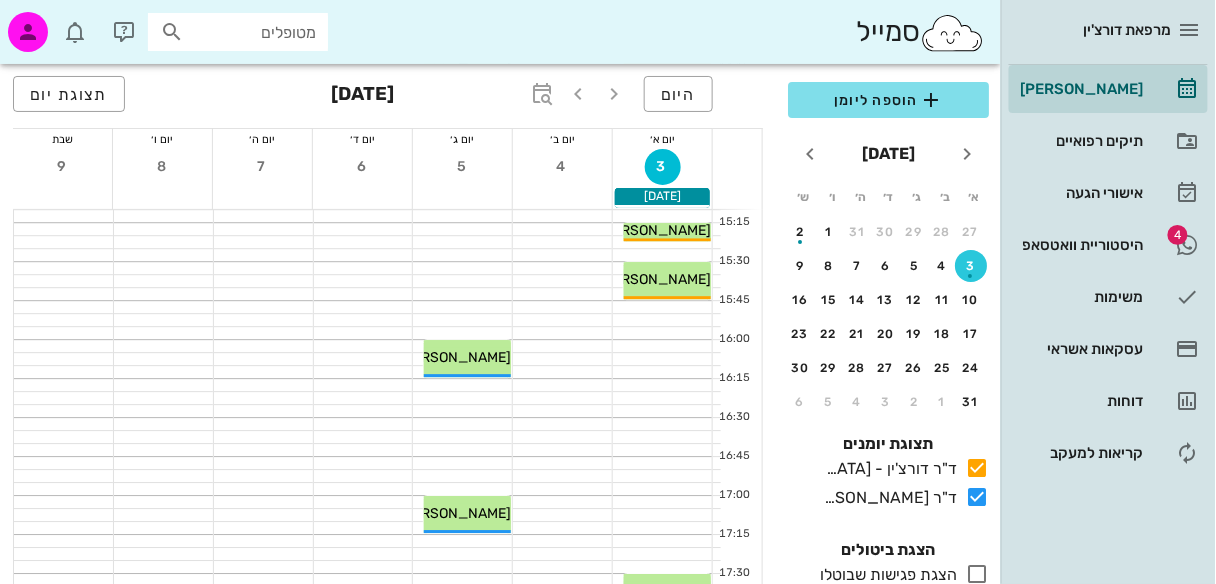 scroll, scrollTop: 1257, scrollLeft: 0, axis: vertical 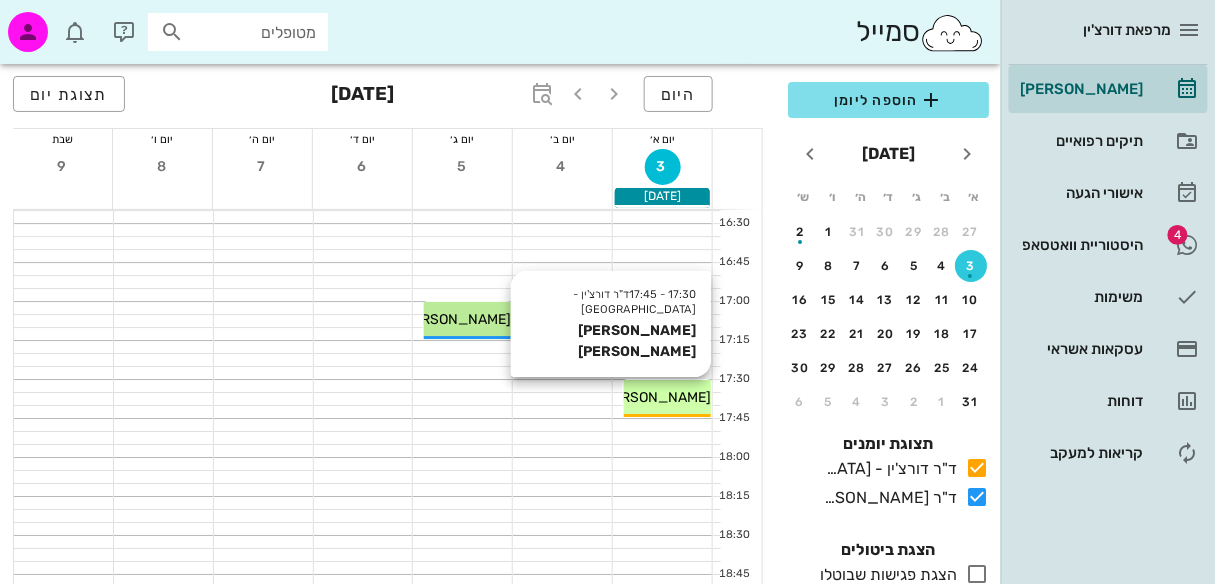 click on "מורן הוד מרקו" at bounding box center (597, 397) 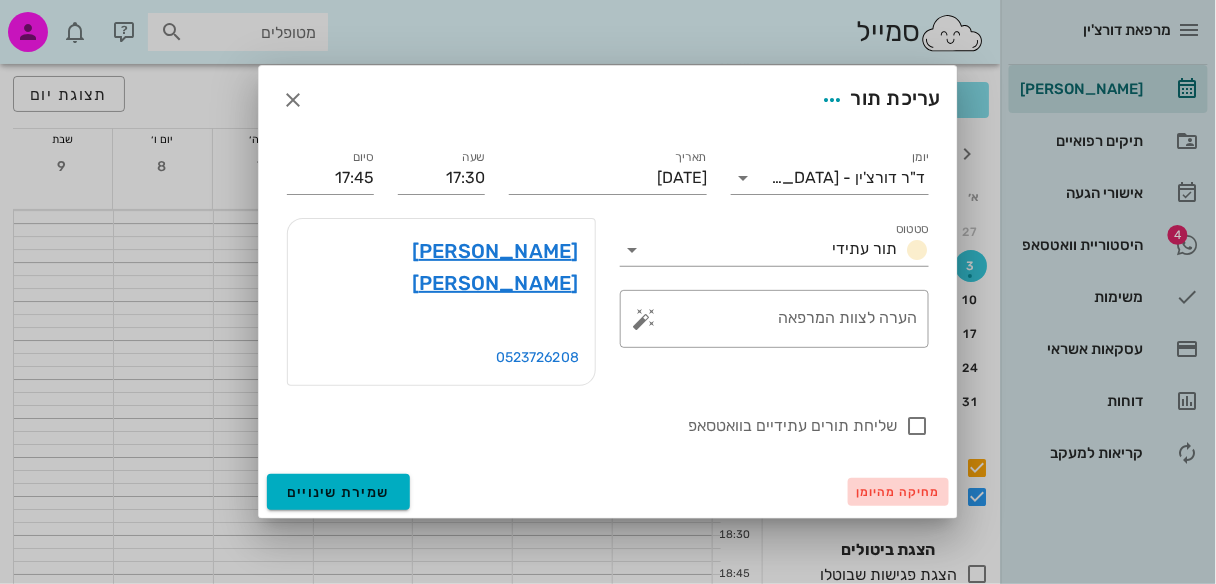 click on "מחיקה מהיומן" at bounding box center (898, 492) 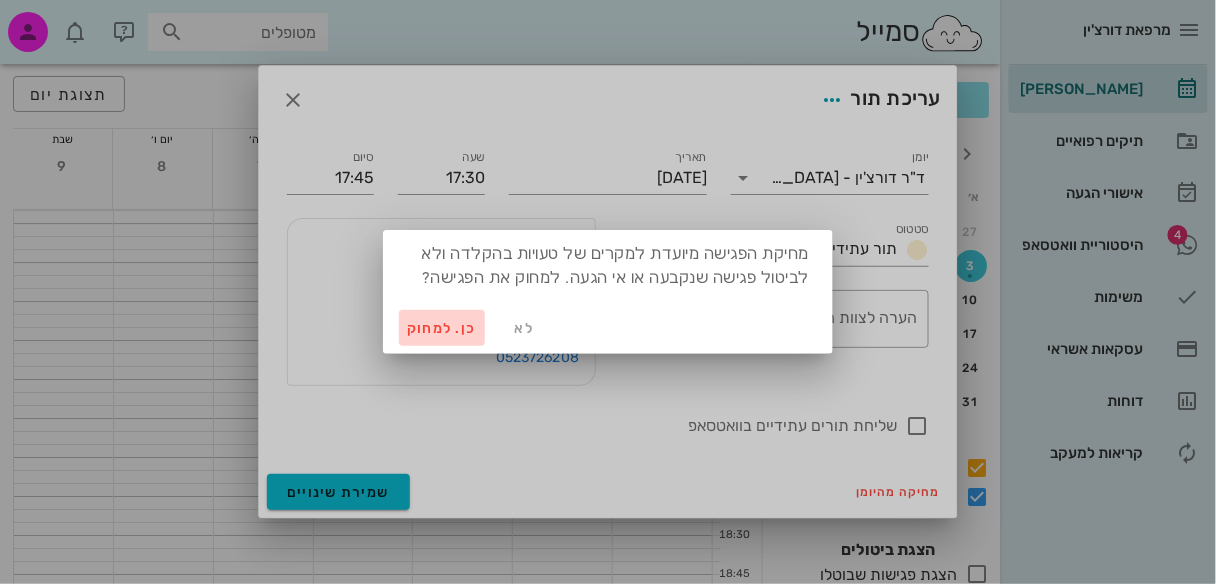 click on "כן. למחוק" at bounding box center (442, 328) 